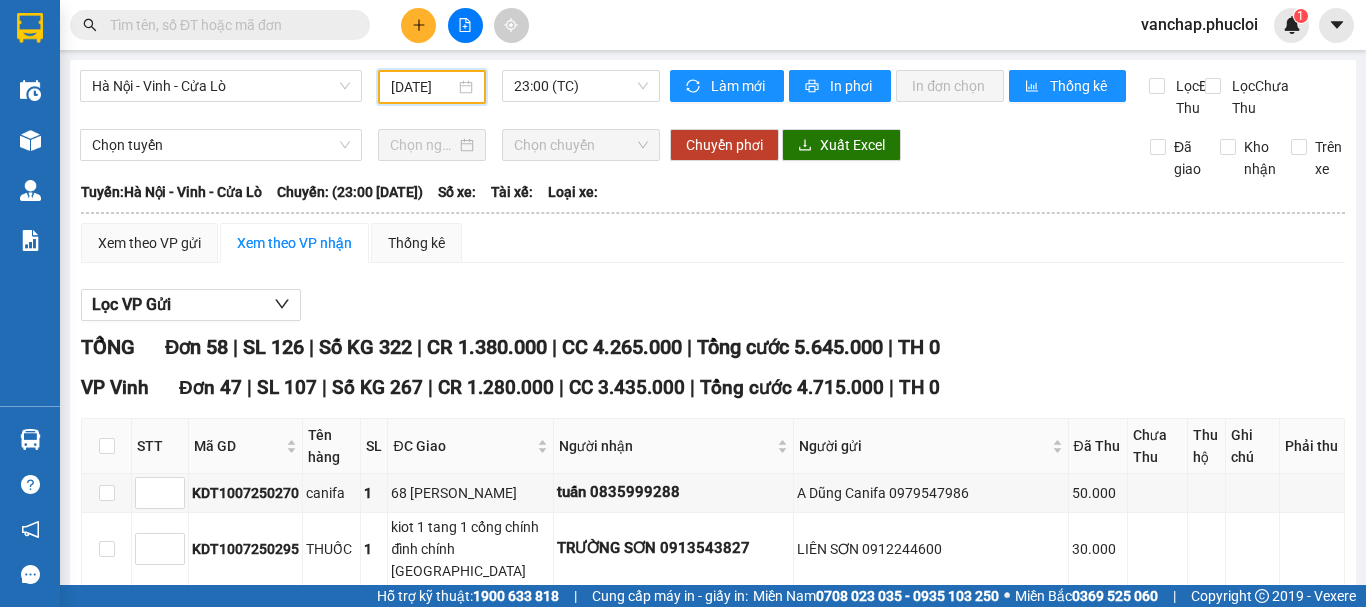 scroll, scrollTop: 0, scrollLeft: 0, axis: both 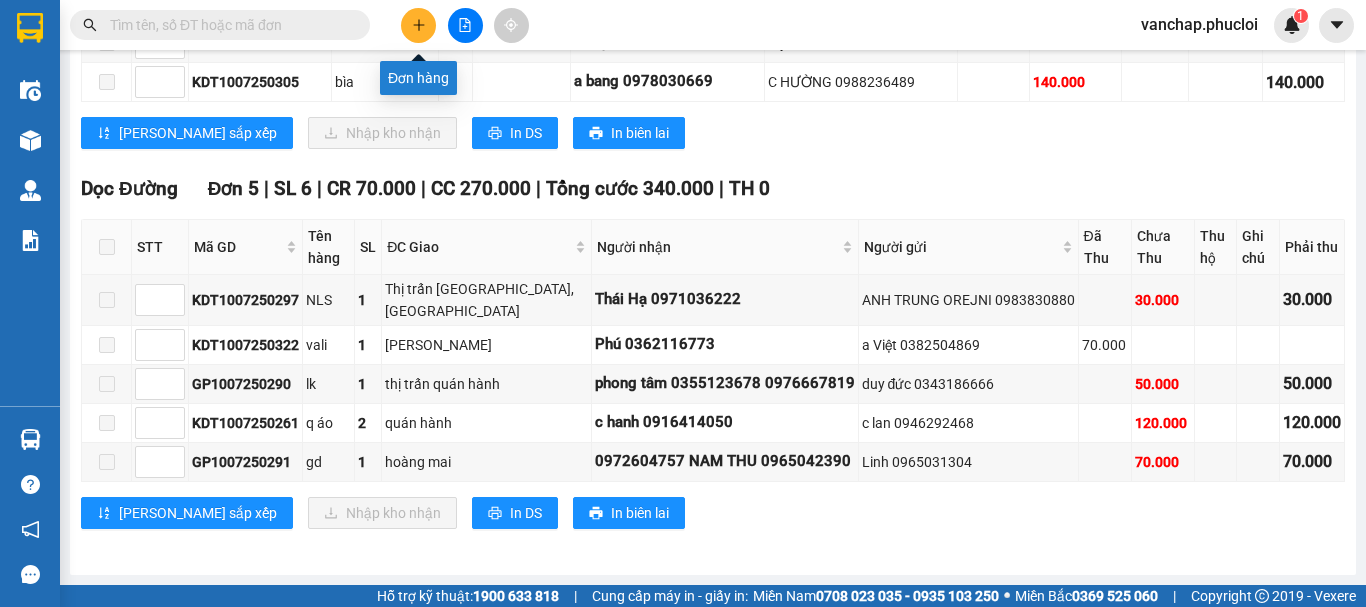 click at bounding box center [418, 25] 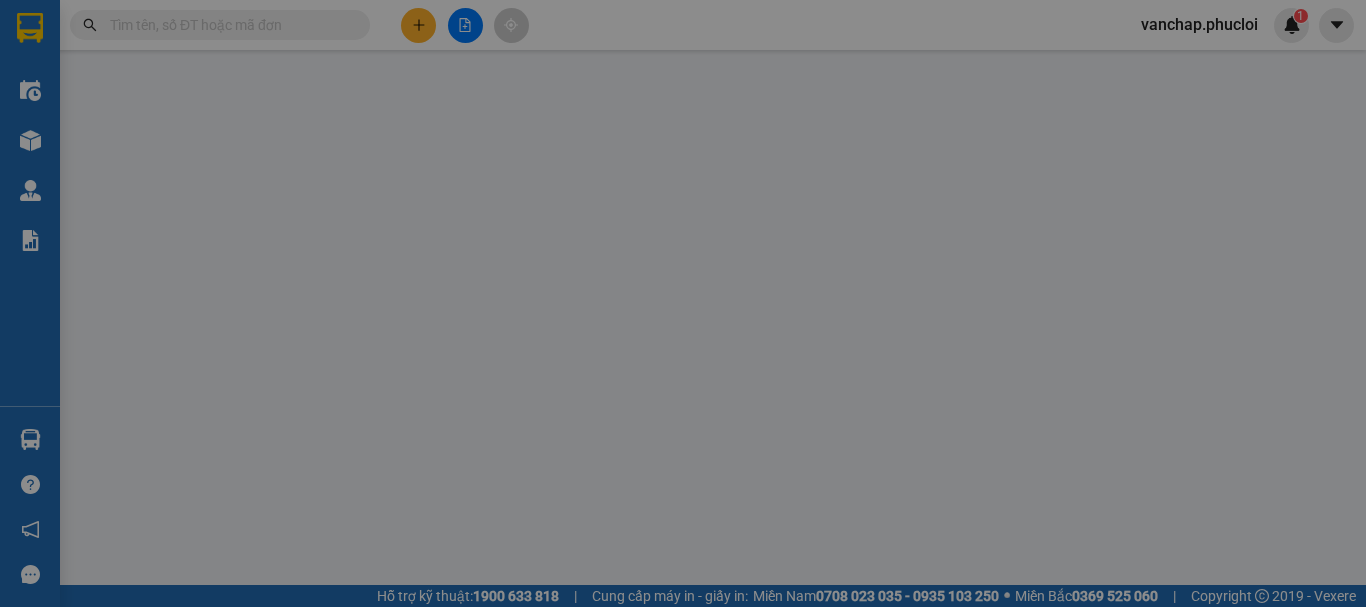 scroll, scrollTop: 0, scrollLeft: 0, axis: both 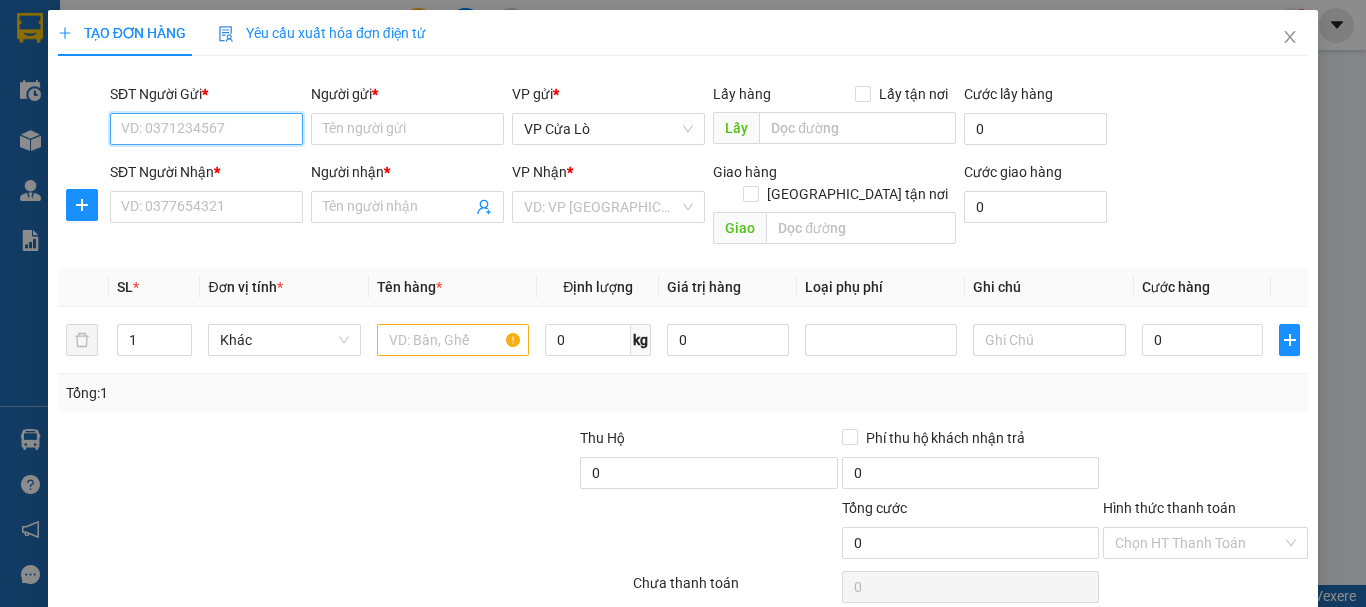 click on "SĐT Người Gửi  *" at bounding box center [206, 129] 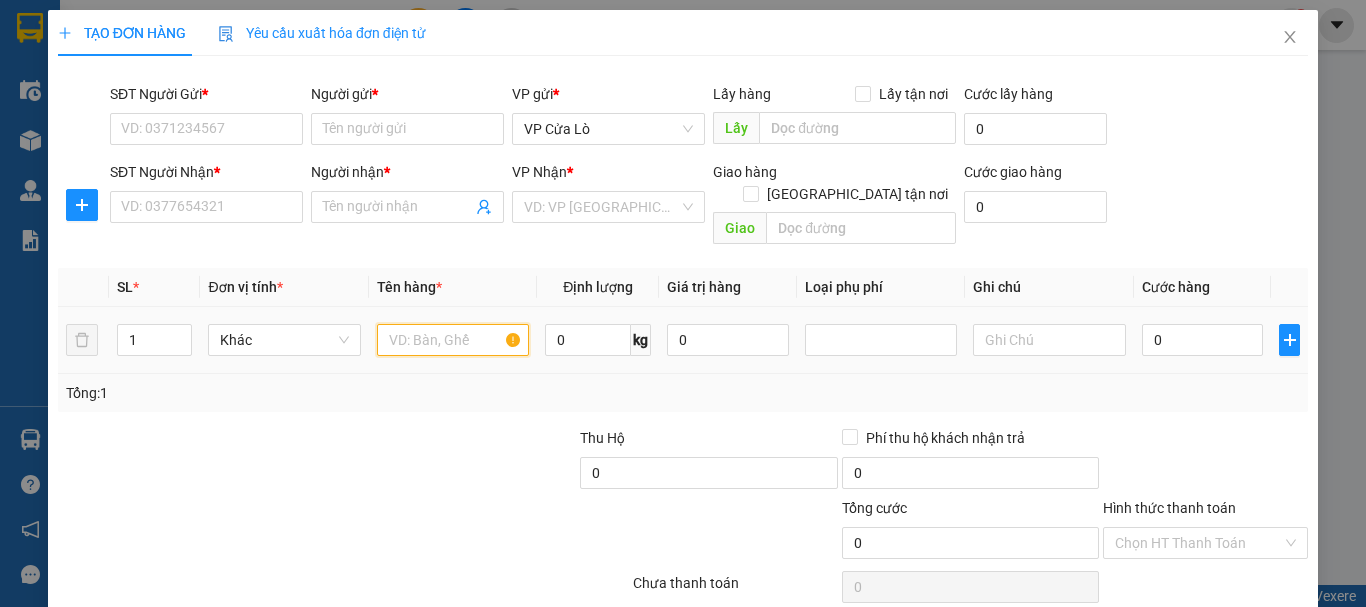 click at bounding box center (453, 340) 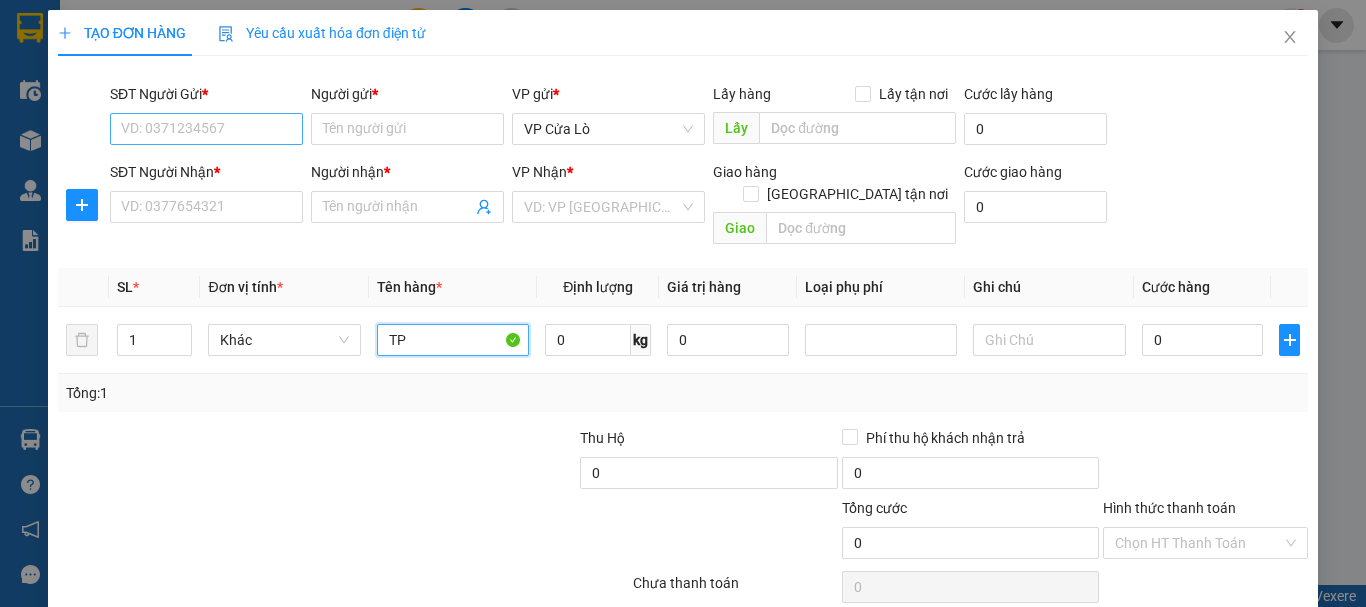 type on "TP" 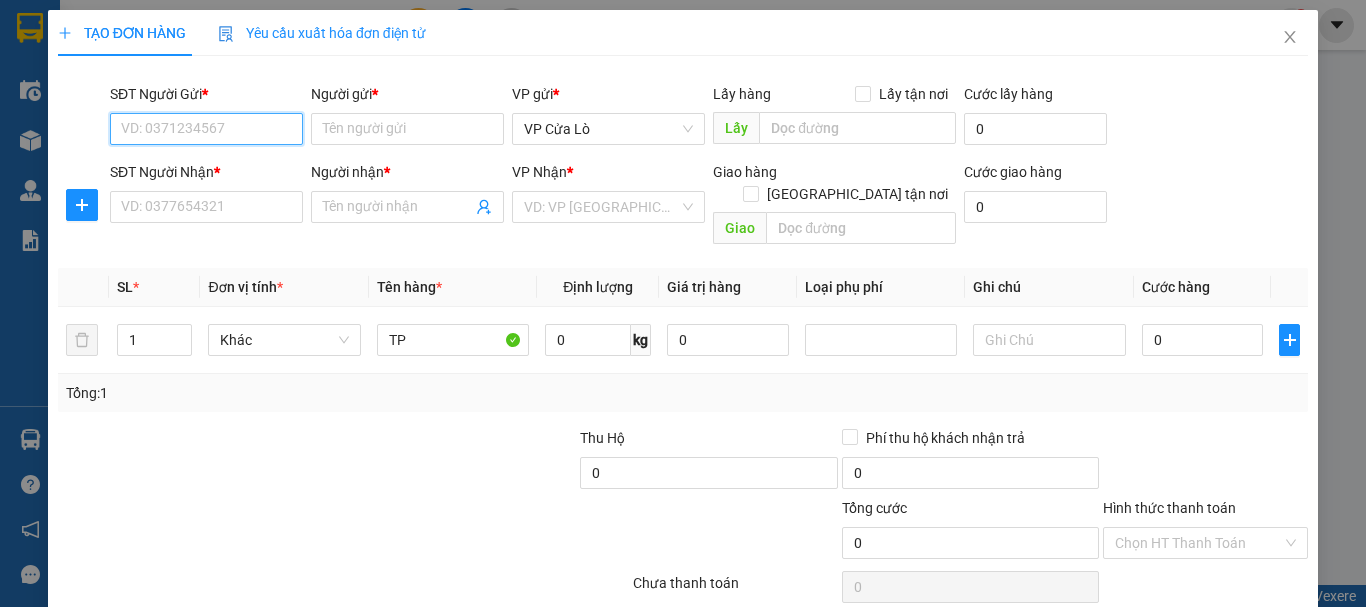click on "SĐT Người Gửi  *" at bounding box center [206, 129] 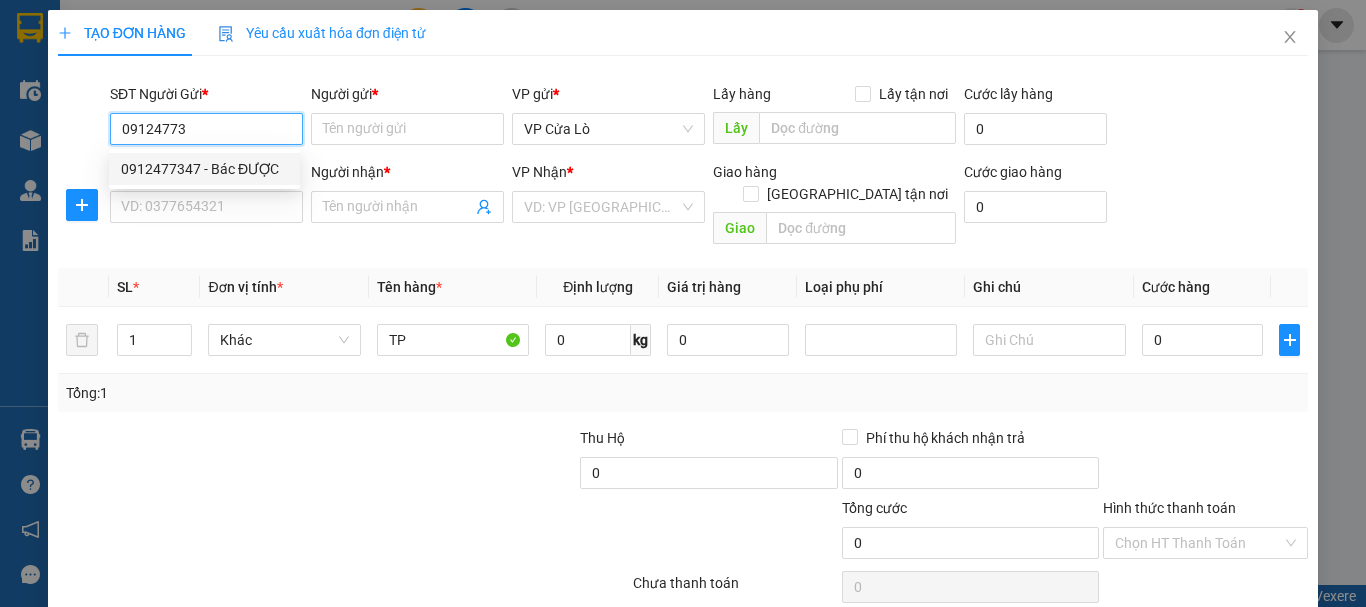 click on "0912477347 - Bác ĐƯỢC" at bounding box center [204, 169] 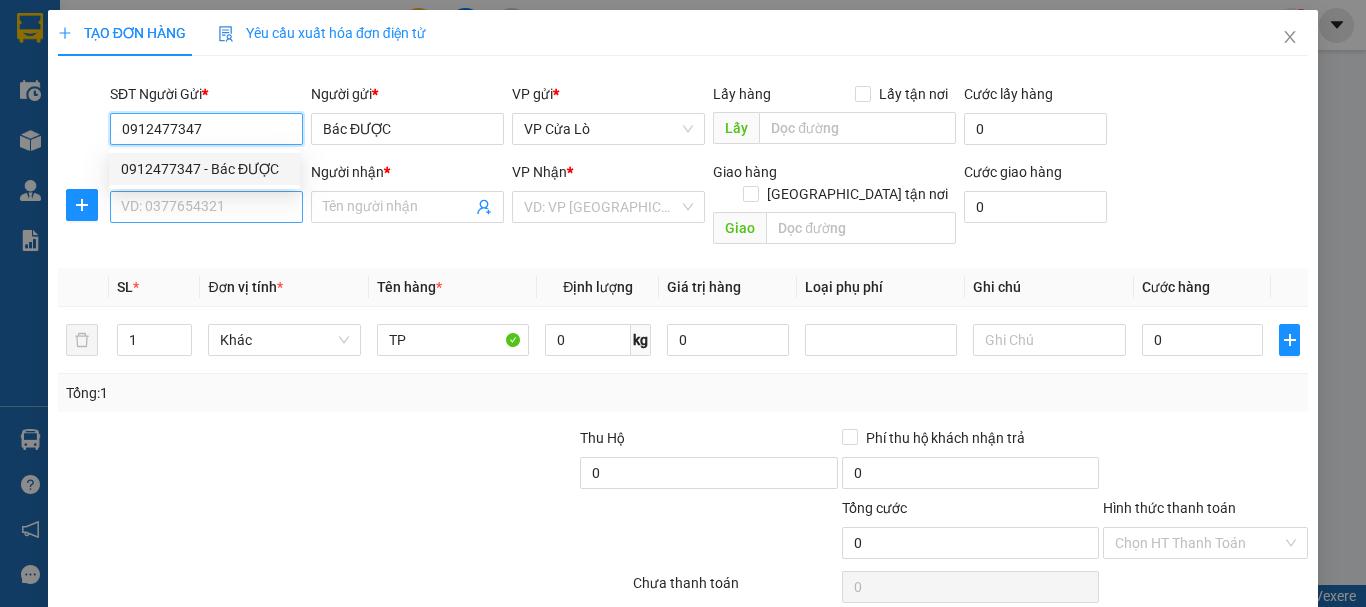 type on "0912477347" 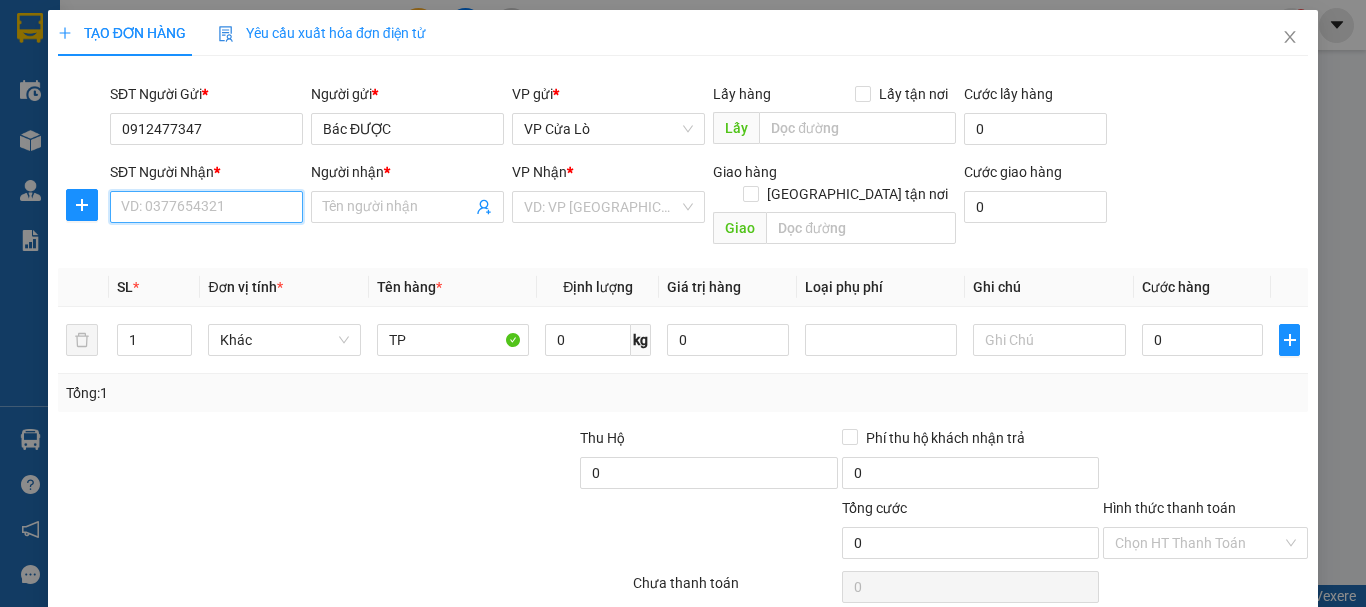 click on "SĐT Người Nhận  *" at bounding box center (206, 207) 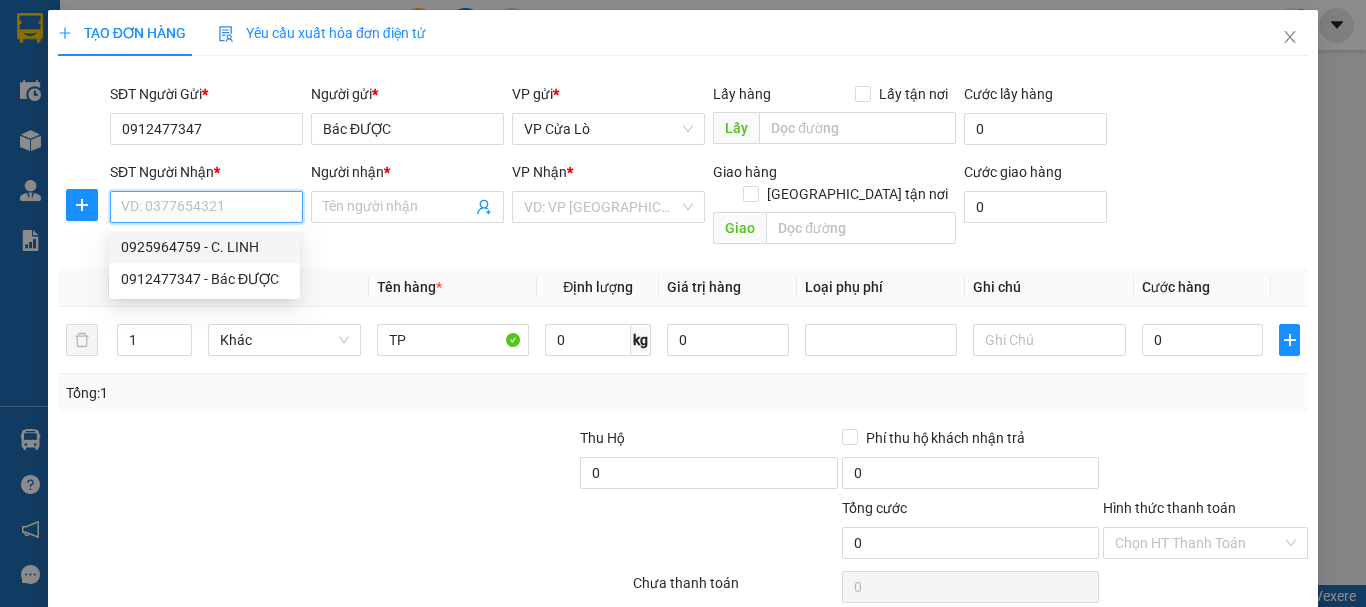 click on "0925964759 - C. LINH" at bounding box center (204, 247) 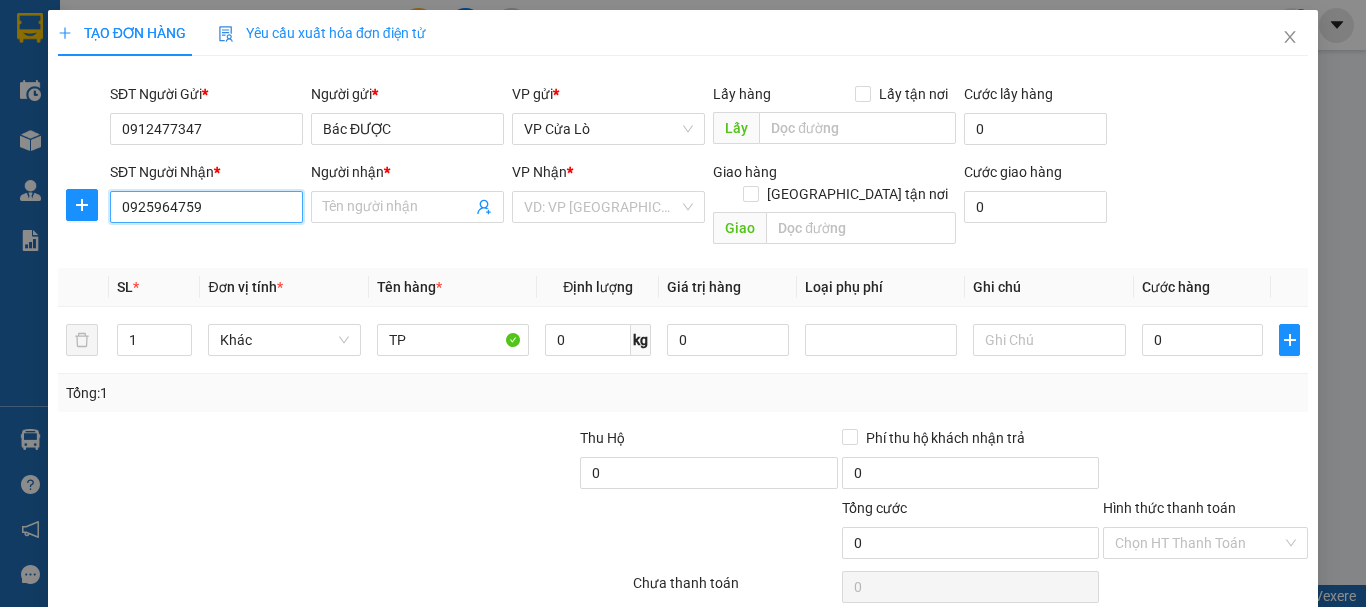 type on "C. LINH" 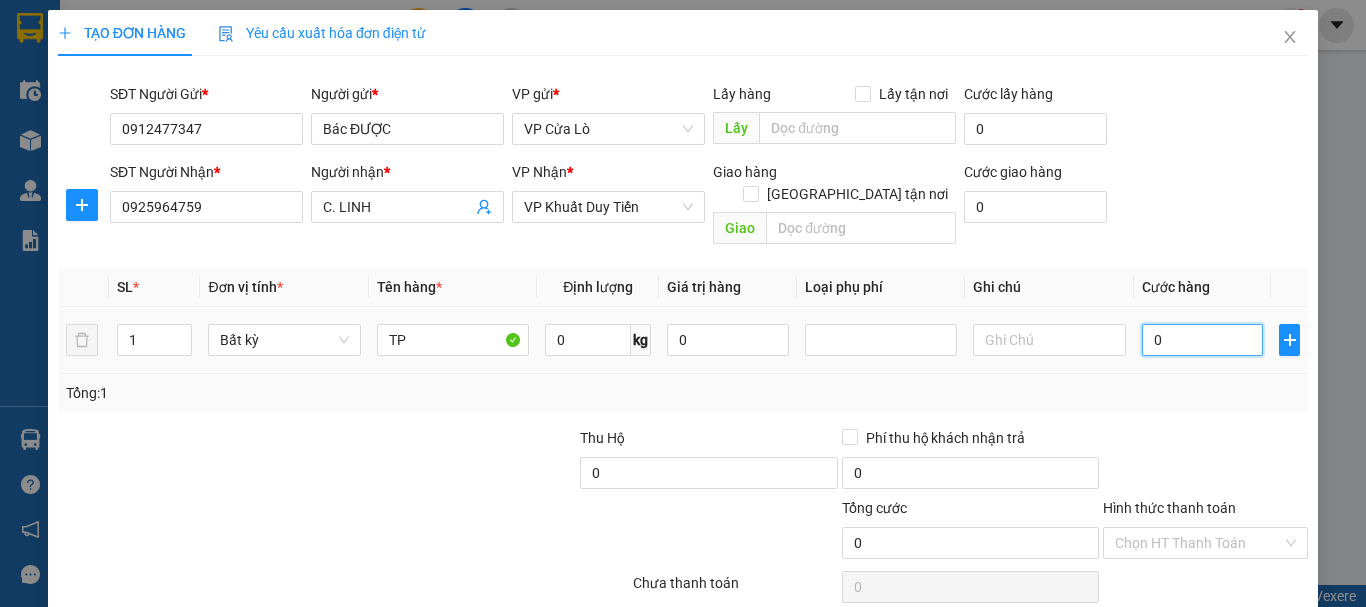 click on "0" at bounding box center [1203, 340] 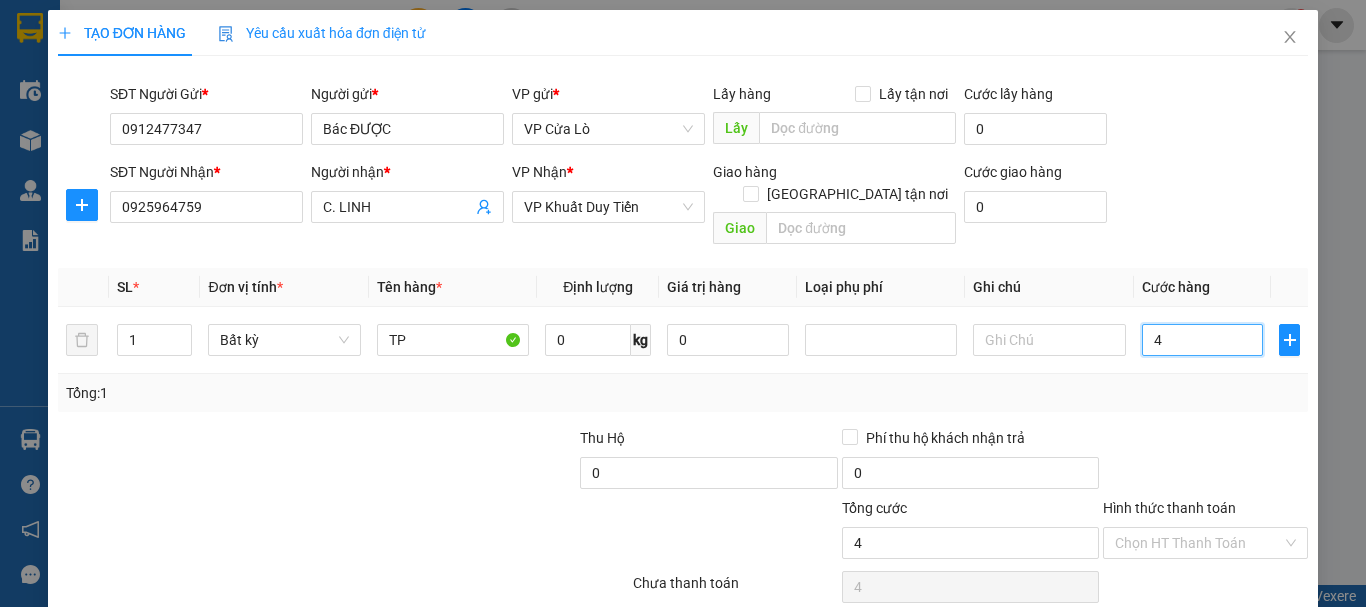 type on "40" 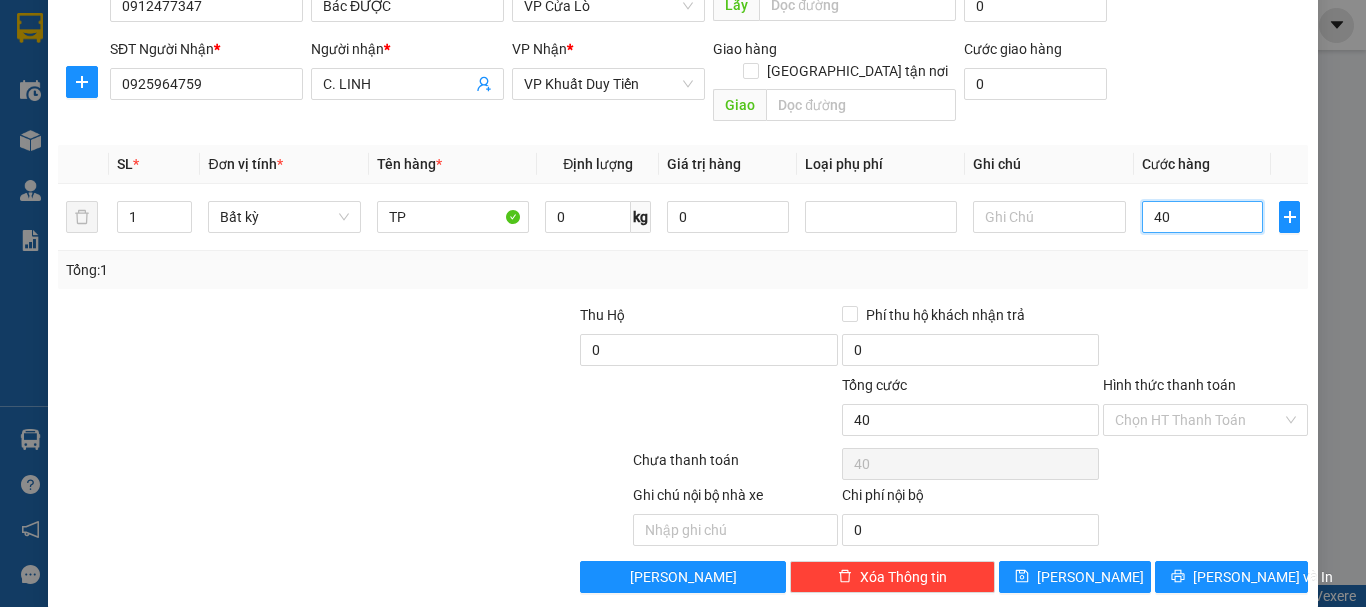 scroll, scrollTop: 126, scrollLeft: 0, axis: vertical 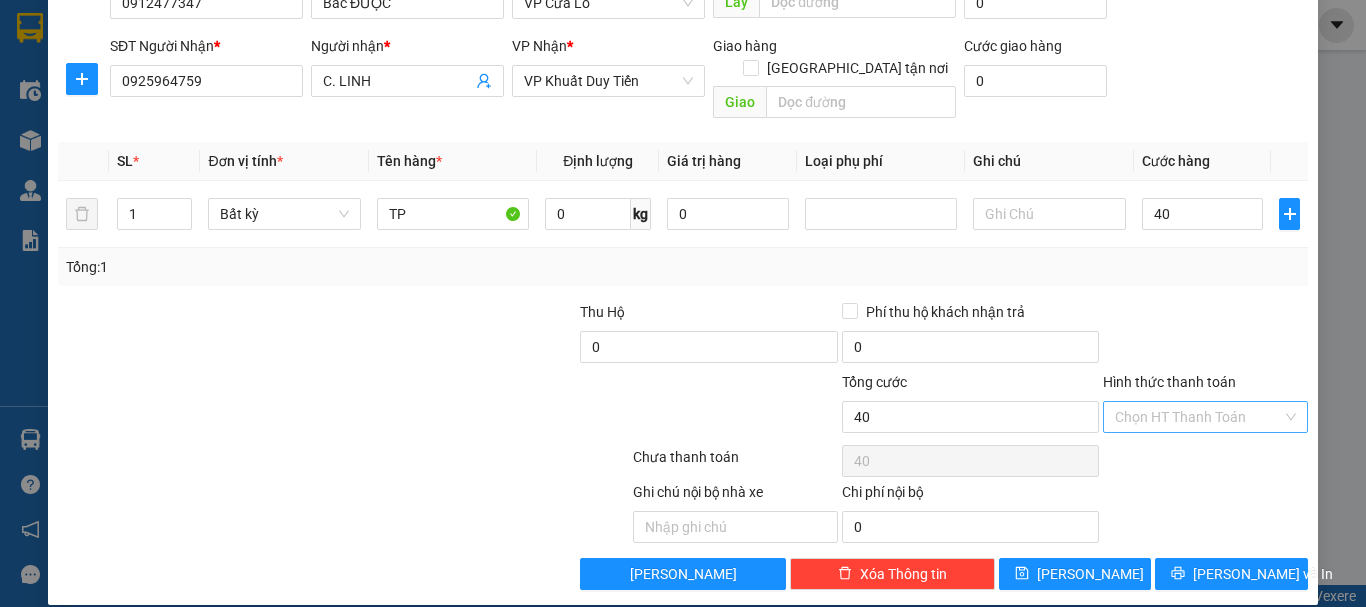 type on "40.000" 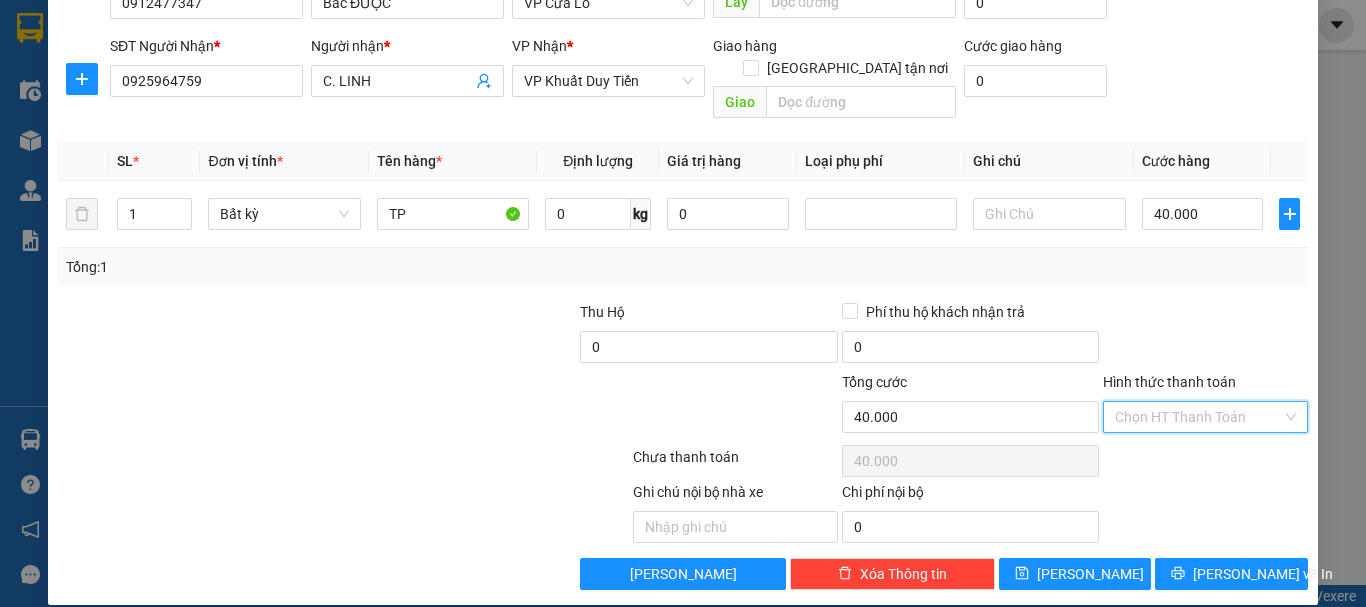 click on "Hình thức thanh toán" at bounding box center [1198, 417] 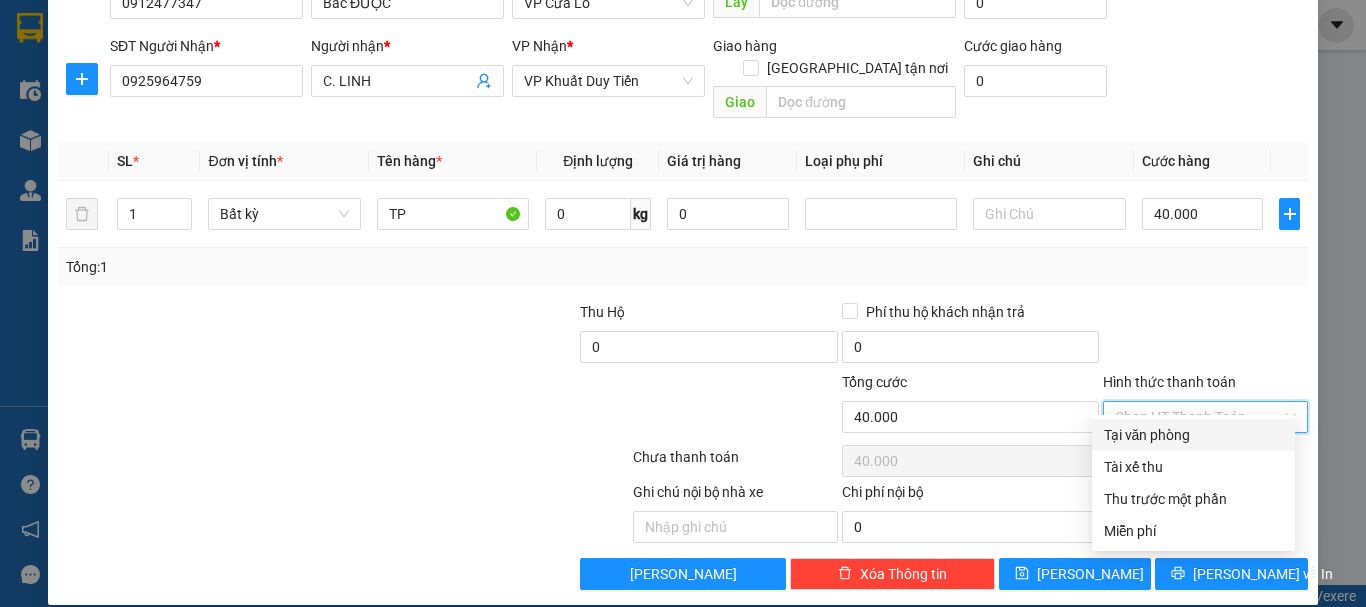click on "Tại văn phòng" at bounding box center [1193, 435] 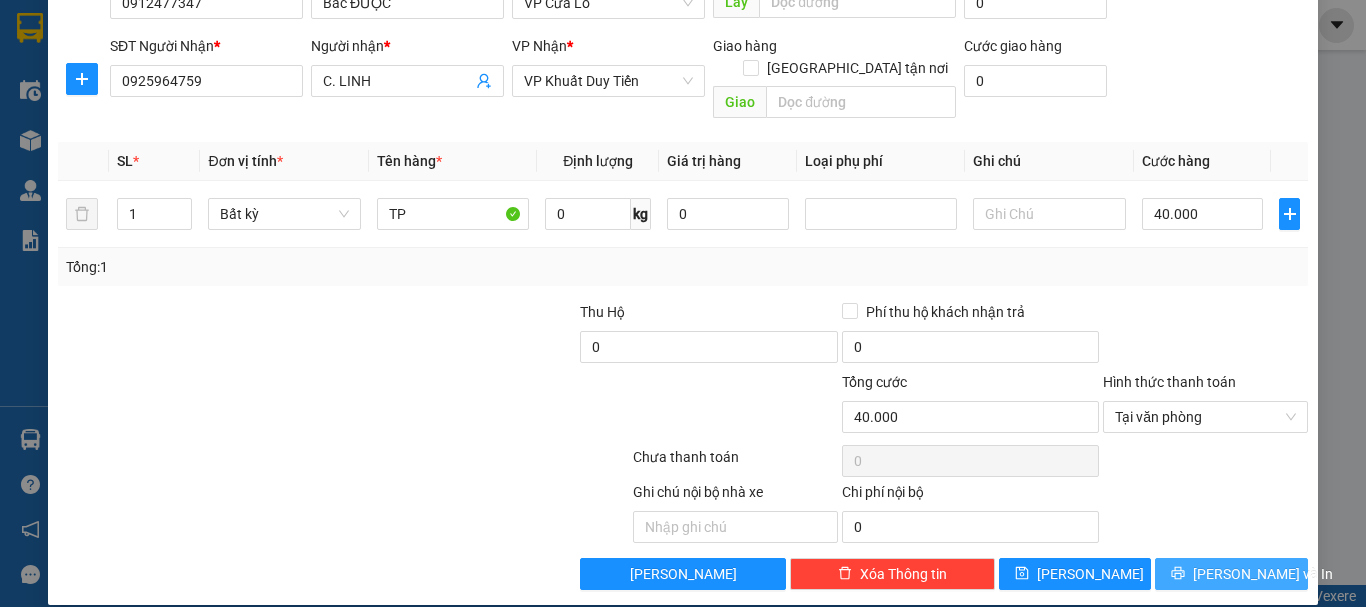 click on "[PERSON_NAME] và In" at bounding box center (1263, 574) 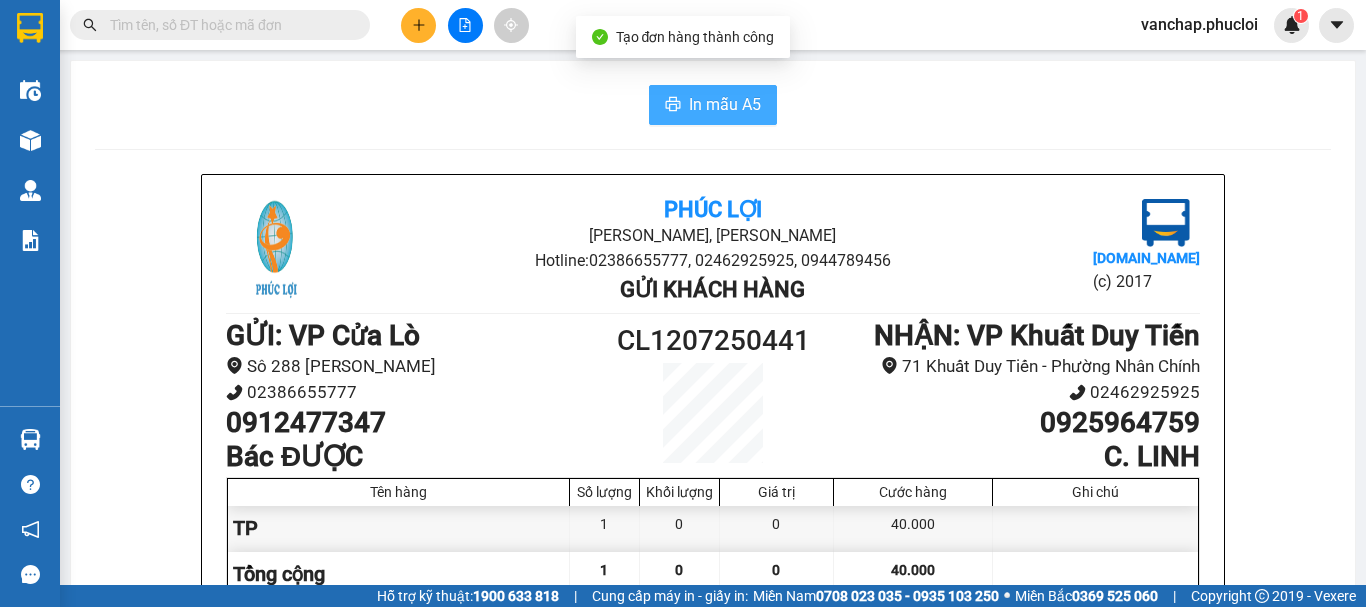 click on "In mẫu A5" at bounding box center (725, 104) 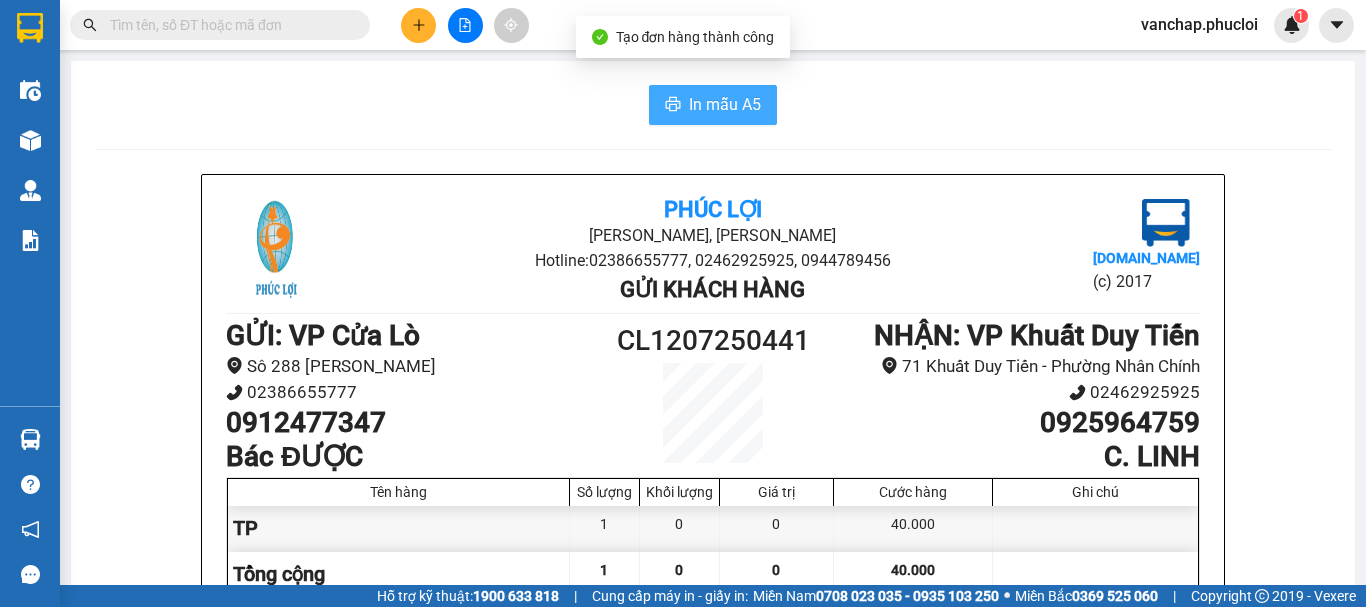 scroll, scrollTop: 0, scrollLeft: 0, axis: both 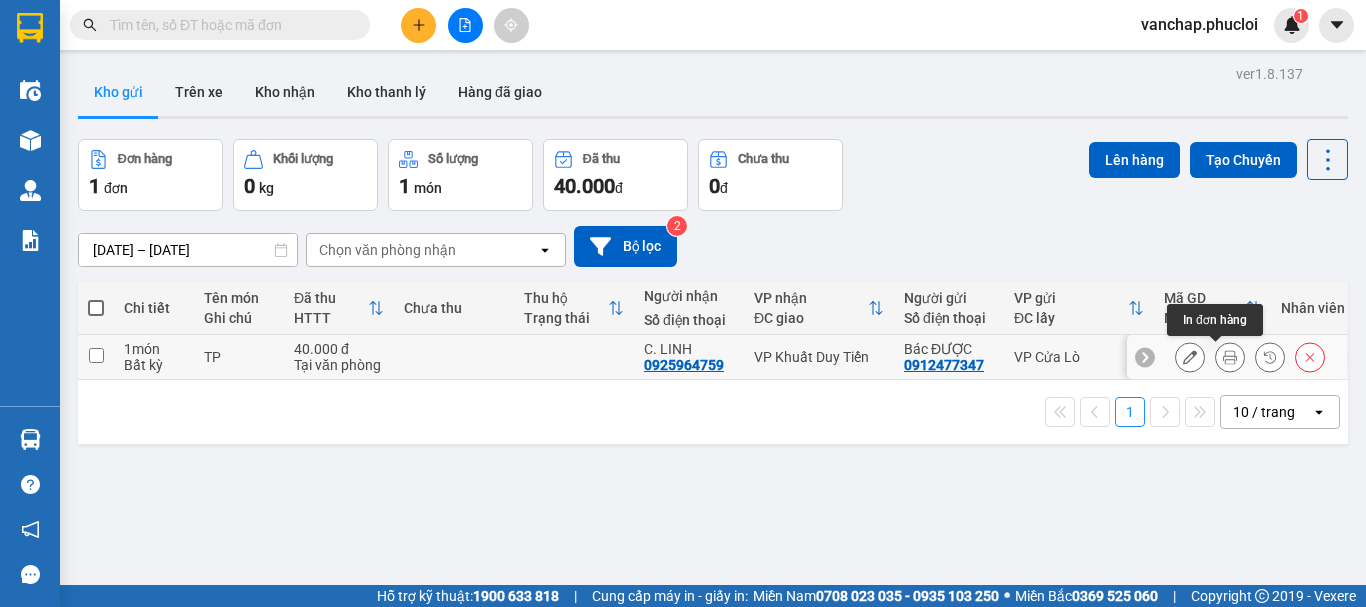 click 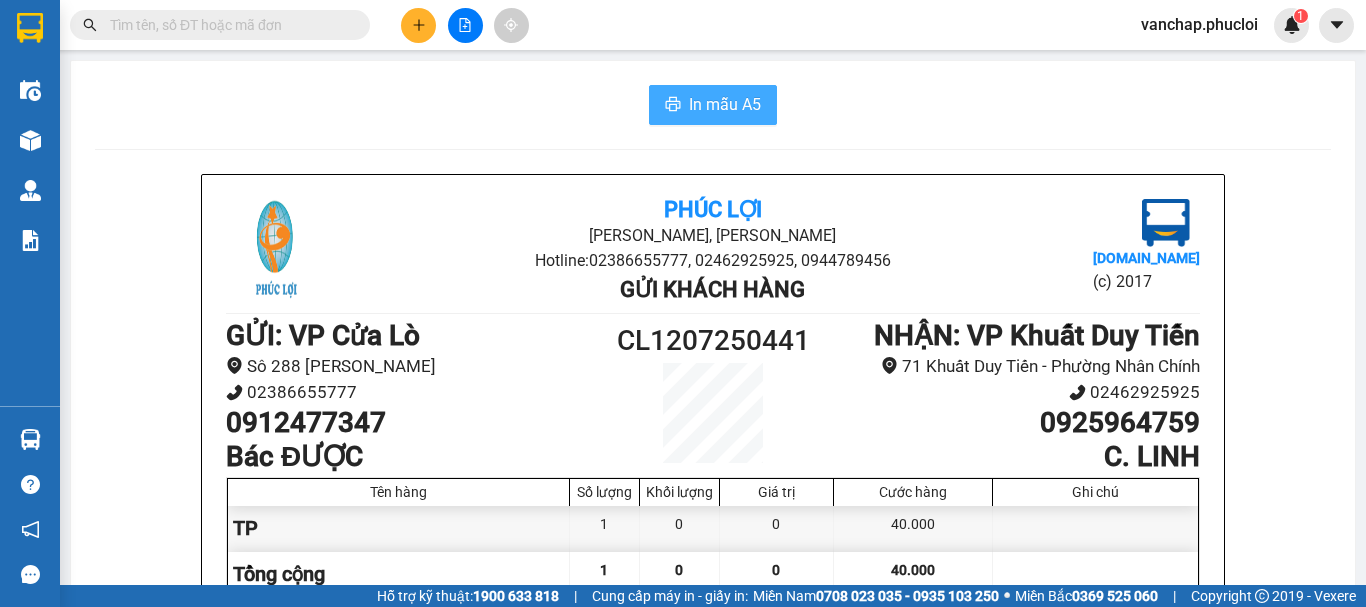 click on "In mẫu A5" at bounding box center (713, 105) 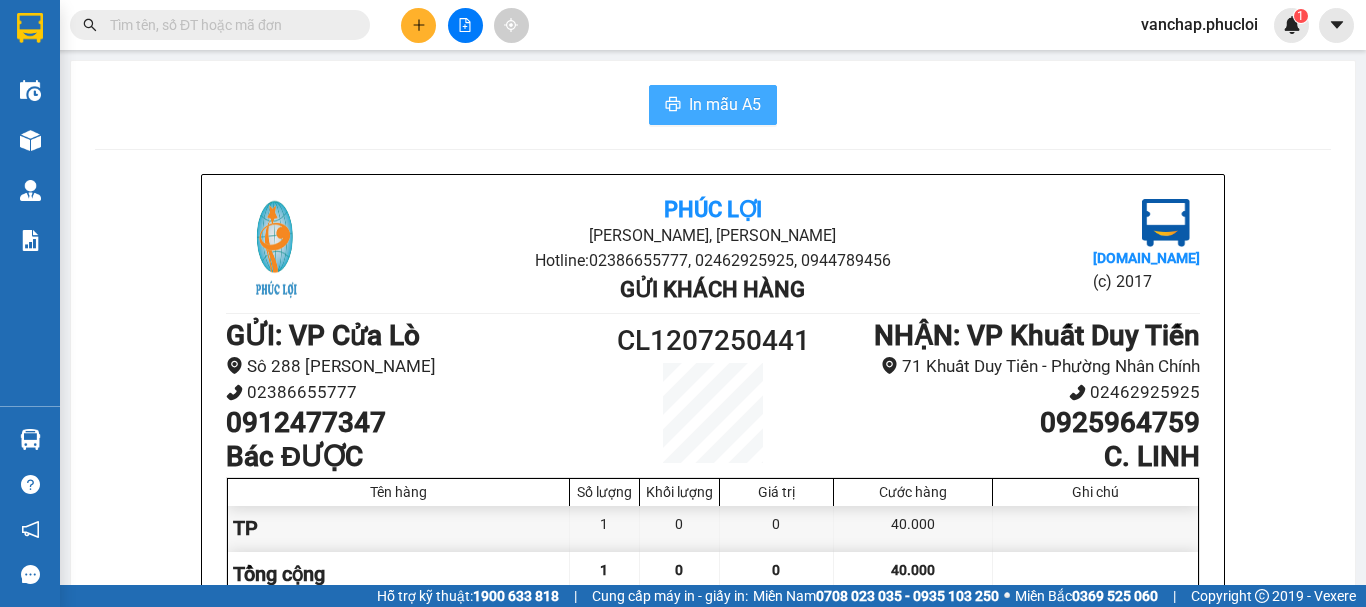 scroll, scrollTop: 0, scrollLeft: 0, axis: both 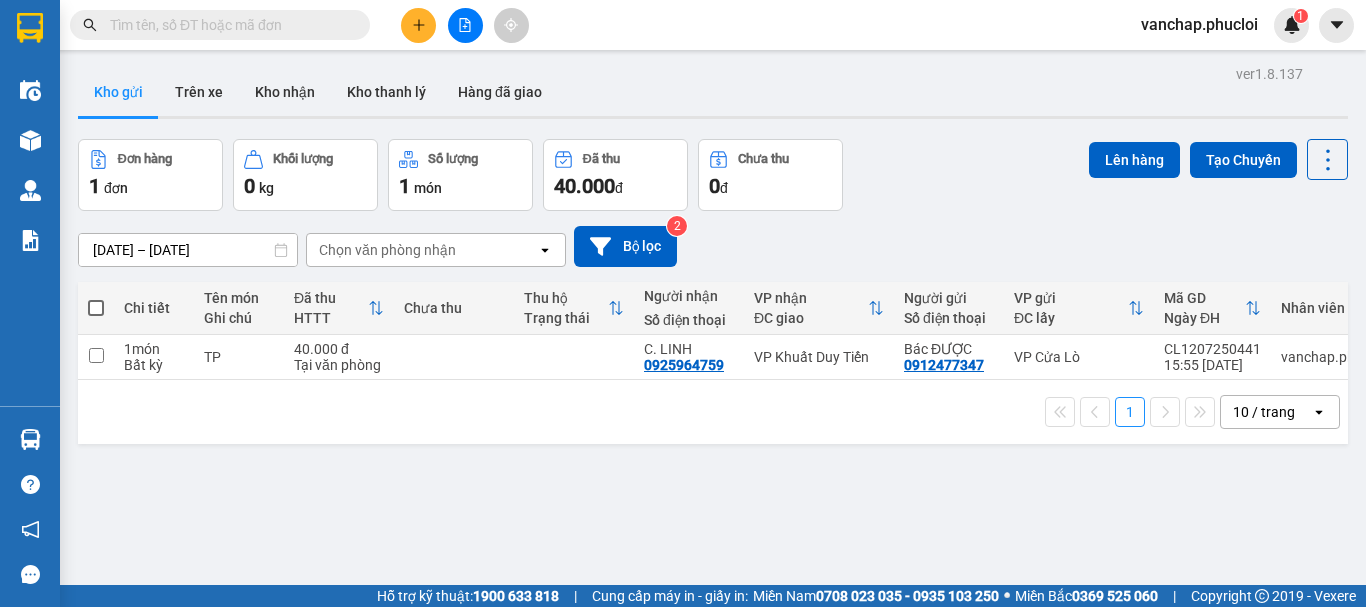 click at bounding box center (574, 357) 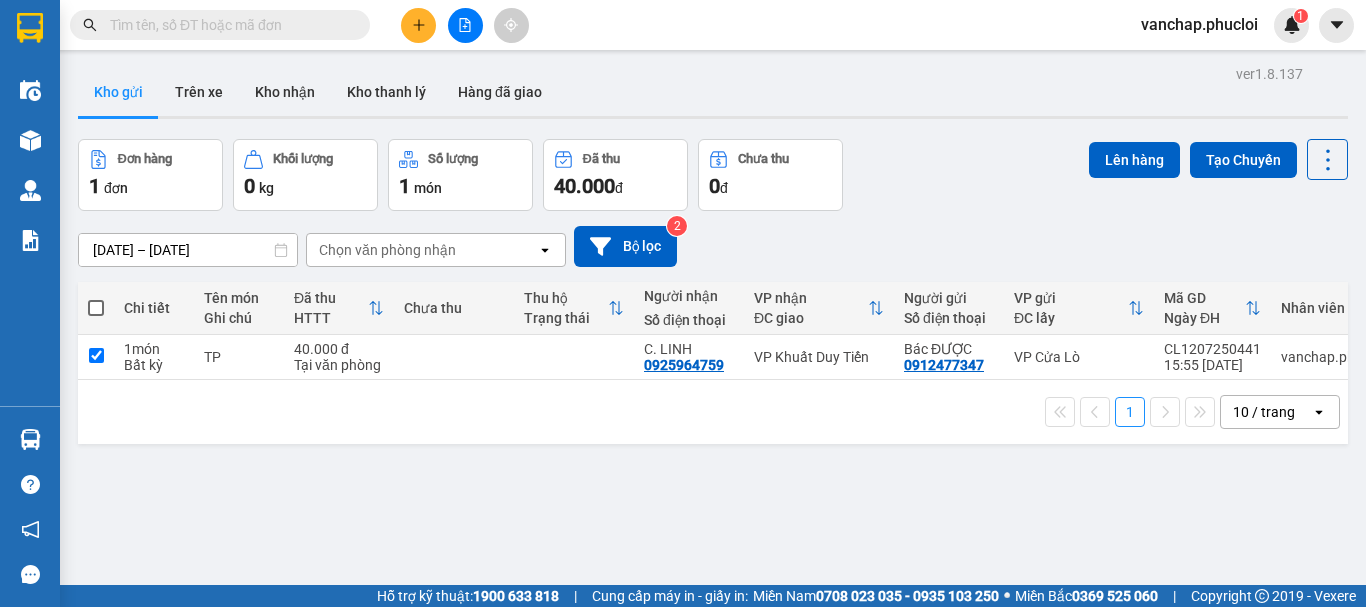 checkbox on "true" 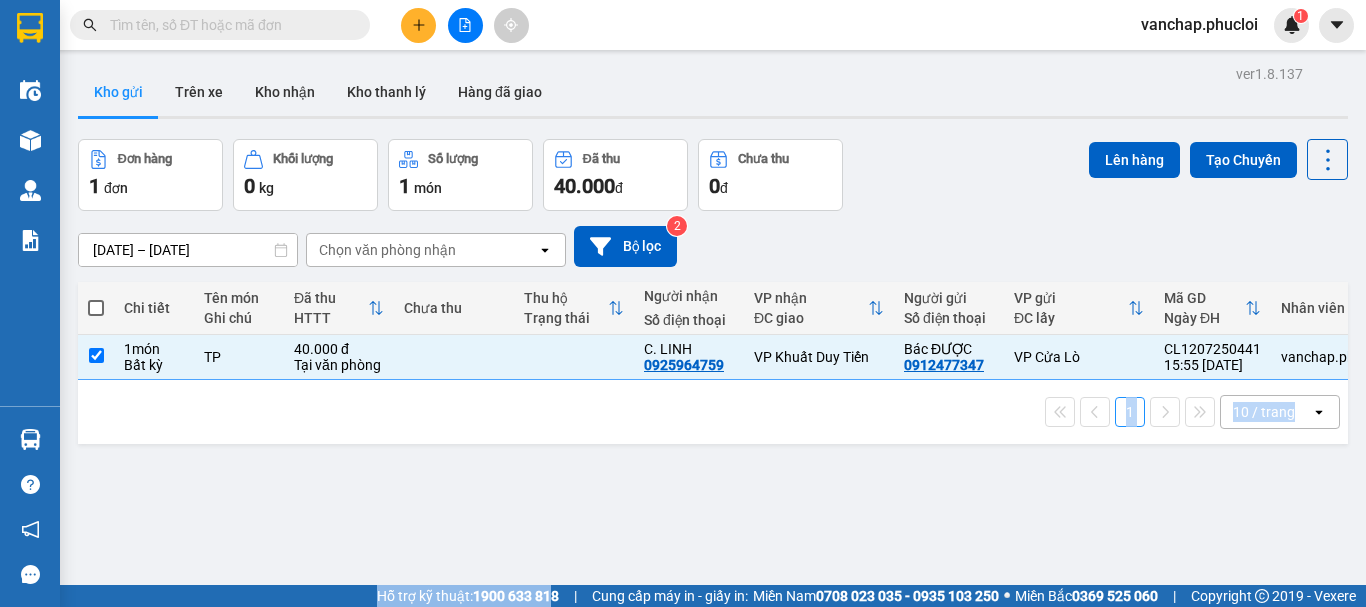 click on "Kết quả tìm kiếm ( 3 )  Bộ lọc  21/06 - 11/07 Mã ĐH Trạng thái Món hàng Thu hộ Tổng cước Chưa cước Người gửi VP Gửi Người nhận VP Nhận KDT0507250493 22:50 [DATE] Trên xe   23:00  [DATE] hải sản SL:  3 350.000 350.000 0354897232 chef zdung VP Khuất Duy Tiến TC: 71 [PERSON_NAME]  0932319997 Chef Zdung Vinh (x2.5) VP Vinh TC: 65 Đại Lộ [PERSON_NAME] CL2806250493 20:00 [DATE] Trên xe   22:00  [DATE] hs SL:  2 150.000 150.000 0984945945 bà Minh VP Cửa Lò 0913272828 a Tùng VP Khuất Duy Tiến KDT2106250493 17:26 [DATE] Trên xe   23:00  [DATE] đàn SL:  2 500.000 500.000 0985982949 anh Bốn piano VP Khuất Duy Tiến 0942885899 a lộc VP Vinh TC: 21 [PERSON_NAME] tp hà t... 1 vanchap.phucloi 1     Điều hành xe     Kho hàng mới     Quản [PERSON_NAME] lý chuyến Quản lý giao nhận mới Quản lý kiểm kho     Báo cáo 1. Chi tiết thực thu toàn nhà xe 7. Doanh số theo xe, tài xế ( mới) Hàng sắp về 1" at bounding box center (683, 303) 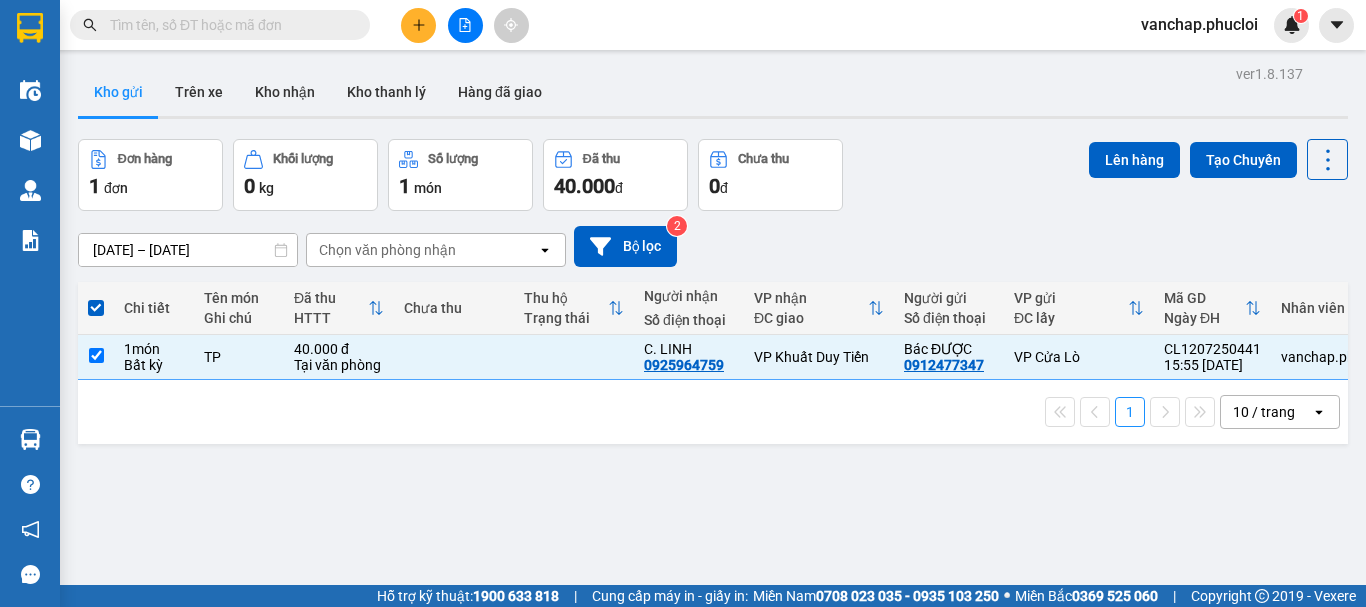 drag, startPoint x: 525, startPoint y: 577, endPoint x: 523, endPoint y: 564, distance: 13.152946 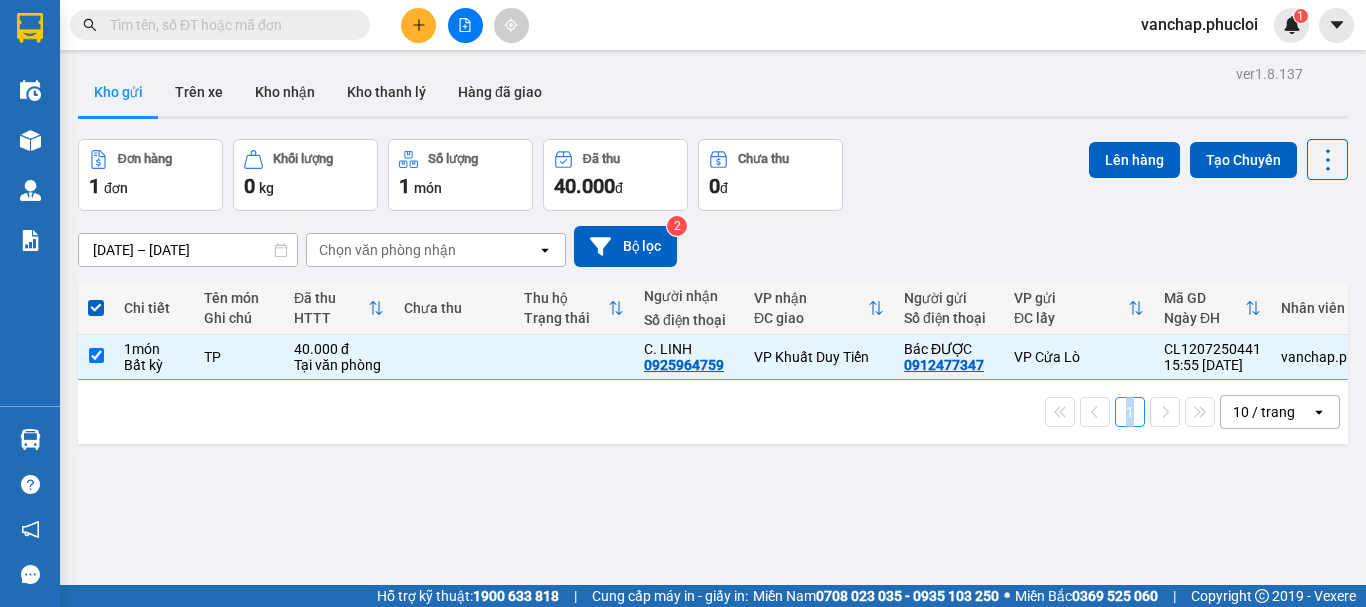 click on "ver  1.8.137 Kho gửi Trên xe Kho nhận Kho thanh [PERSON_NAME] đã giao Đơn hàng 1 đơn Khối lượng 0 kg Số lượng 1 món Đã thu 40.000  đ Chưa thu 0  đ Lên hàng Tạo Chuyến [DATE] – [DATE] Press the down arrow key to interact with the calendar and select a date. Press the escape button to close the calendar. Selected date range is from [DATE] to [DATE]. Chọn văn phòng nhận open Bộ lọc 2 Chi tiết Tên món Ghi chú Đã thu HTTT Chưa thu Thu hộ Trạng thái Người nhận Số điện thoại VP nhận ĐC giao Người gửi Số điện thoại VP gửi ĐC lấy Mã GD Ngày ĐH Nhân viên 1  món Bất kỳ TP 40.000 đ Tại văn phòng C. LINH 0925964759 VP Khuất Duy Tiến Bác ĐƯỢC 0912477347 VP Cửa Lò CL1207250441 15:55 [DATE] vanchap.phucloi 1 10 / trang open Đang tải dữ liệu" at bounding box center (713, 363) 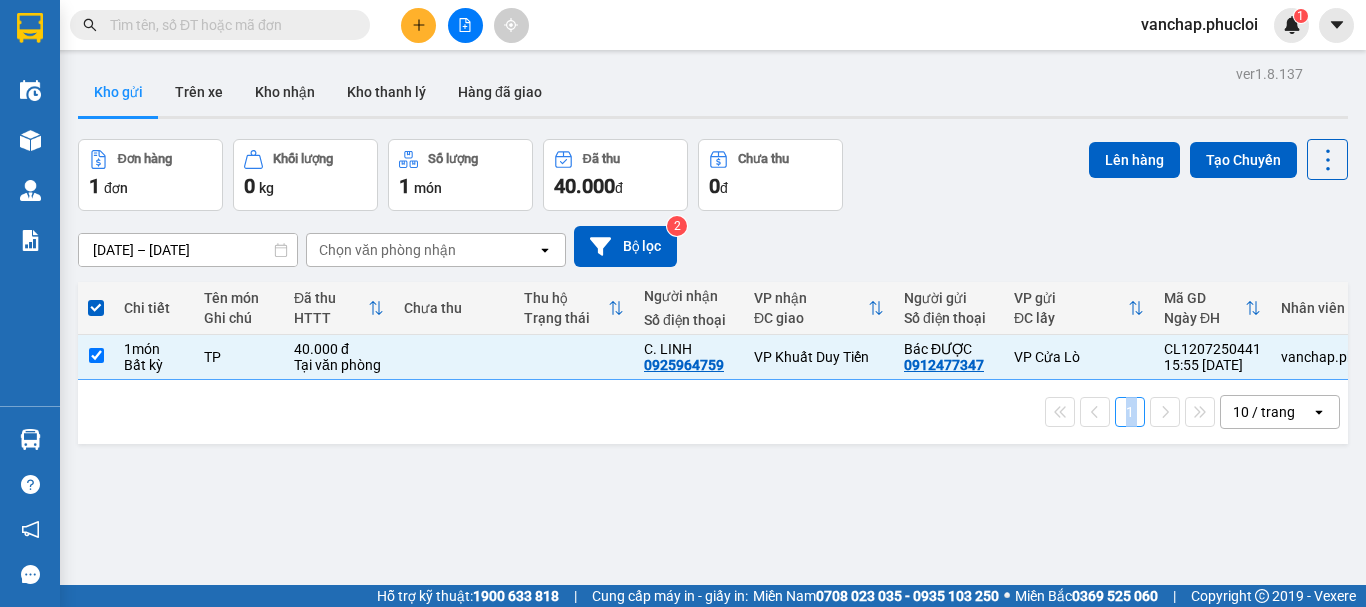 click on "ver  1.8.137 Kho gửi Trên xe Kho nhận Kho thanh [PERSON_NAME] đã giao Đơn hàng 1 đơn Khối lượng 0 kg Số lượng 1 món Đã thu 40.000  đ Chưa thu 0  đ Lên hàng Tạo Chuyến [DATE] – [DATE] Press the down arrow key to interact with the calendar and select a date. Press the escape button to close the calendar. Selected date range is from [DATE] to [DATE]. Chọn văn phòng nhận open Bộ lọc 2 Chi tiết Tên món Ghi chú Đã thu HTTT Chưa thu Thu hộ Trạng thái Người nhận Số điện thoại VP nhận ĐC giao Người gửi Số điện thoại VP gửi ĐC lấy Mã GD Ngày ĐH Nhân viên 1  món Bất kỳ TP 40.000 đ Tại văn phòng C. LINH 0925964759 VP Khuất Duy Tiến Bác ĐƯỢC 0912477347 VP Cửa Lò CL1207250441 15:55 [DATE] vanchap.phucloi 1 10 / trang open Đang tải dữ liệu" at bounding box center (713, 363) 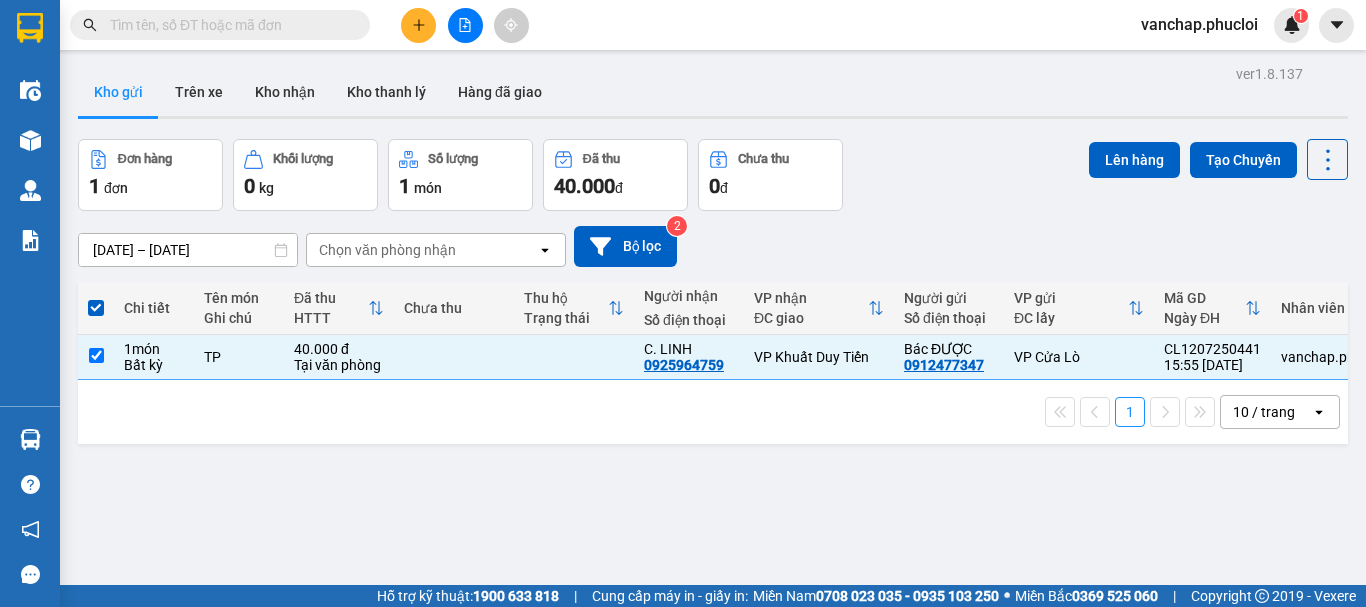 click on "ver  1.8.137 Kho gửi Trên xe Kho nhận Kho thanh [PERSON_NAME] đã giao Đơn hàng 1 đơn Khối lượng 0 kg Số lượng 1 món Đã thu 40.000  đ Chưa thu 0  đ Lên hàng Tạo Chuyến [DATE] – [DATE] Press the down arrow key to interact with the calendar and select a date. Press the escape button to close the calendar. Selected date range is from [DATE] to [DATE]. Chọn văn phòng nhận open Bộ lọc 2 Chi tiết Tên món Ghi chú Đã thu HTTT Chưa thu Thu hộ Trạng thái Người nhận Số điện thoại VP nhận ĐC giao Người gửi Số điện thoại VP gửi ĐC lấy Mã GD Ngày ĐH Nhân viên 1  món Bất kỳ TP 40.000 đ Tại văn phòng C. LINH 0925964759 VP Khuất Duy Tiến Bác ĐƯỢC 0912477347 VP Cửa Lò CL1207250441 15:55 [DATE] vanchap.phucloi 1 10 / trang open Đang tải dữ liệu" at bounding box center [713, 363] 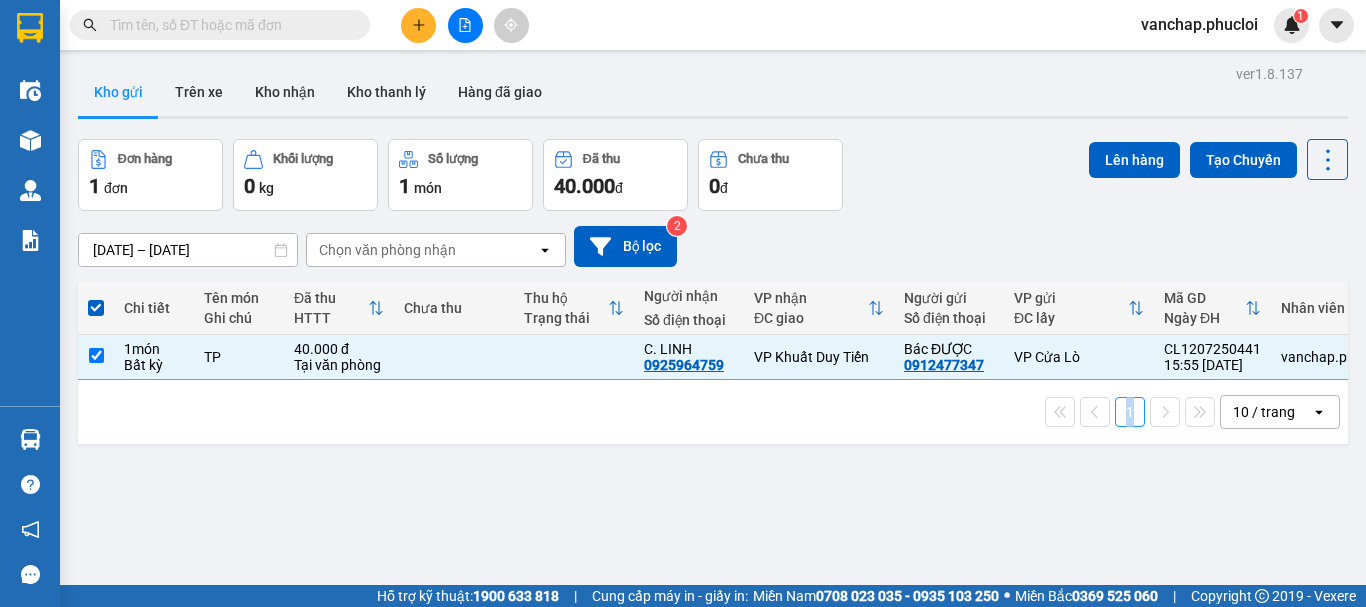 click on "ver  1.8.137 Kho gửi Trên xe Kho nhận Kho thanh [PERSON_NAME] đã giao Đơn hàng 1 đơn Khối lượng 0 kg Số lượng 1 món Đã thu 40.000  đ Chưa thu 0  đ Lên hàng Tạo Chuyến [DATE] – [DATE] Press the down arrow key to interact with the calendar and select a date. Press the escape button to close the calendar. Selected date range is from [DATE] to [DATE]. Chọn văn phòng nhận open Bộ lọc 2 Chi tiết Tên món Ghi chú Đã thu HTTT Chưa thu Thu hộ Trạng thái Người nhận Số điện thoại VP nhận ĐC giao Người gửi Số điện thoại VP gửi ĐC lấy Mã GD Ngày ĐH Nhân viên 1  món Bất kỳ TP 40.000 đ Tại văn phòng C. LINH 0925964759 VP Khuất Duy Tiến Bác ĐƯỢC 0912477347 VP Cửa Lò CL1207250441 15:55 [DATE] vanchap.phucloi 1 10 / trang open Đang tải dữ liệu" at bounding box center (713, 363) 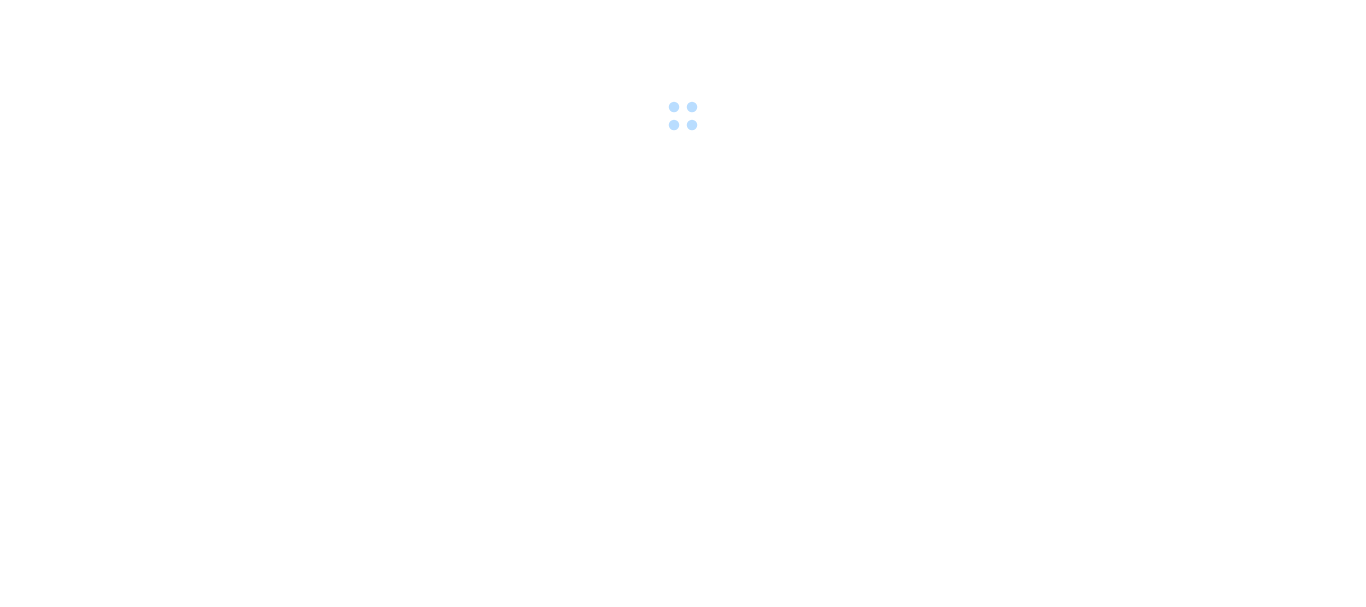 scroll, scrollTop: 0, scrollLeft: 0, axis: both 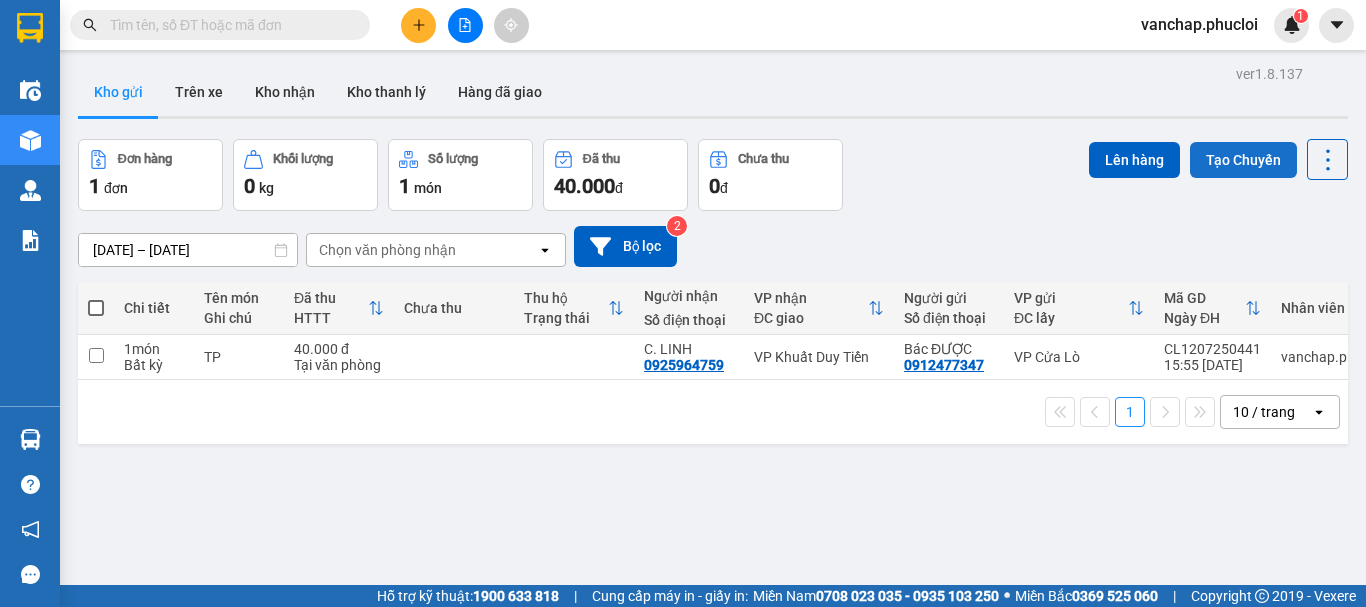 click on "Tạo Chuyến" at bounding box center (1243, 160) 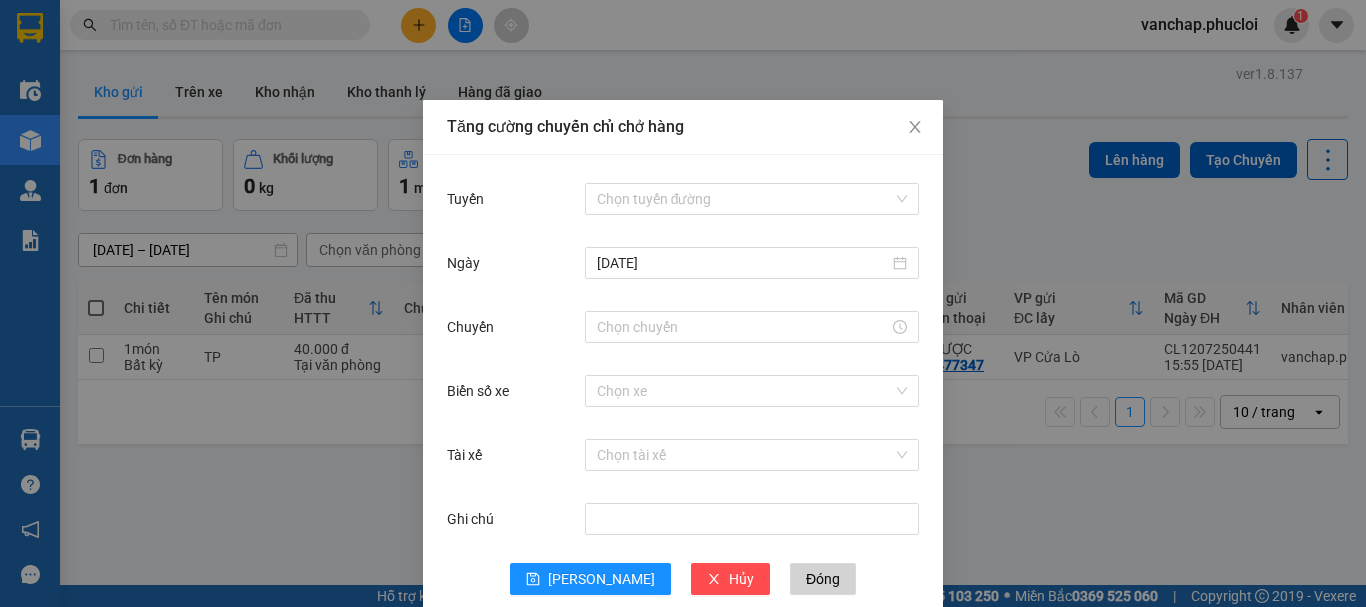 click on "Chọn tuyến đường" at bounding box center [752, 199] 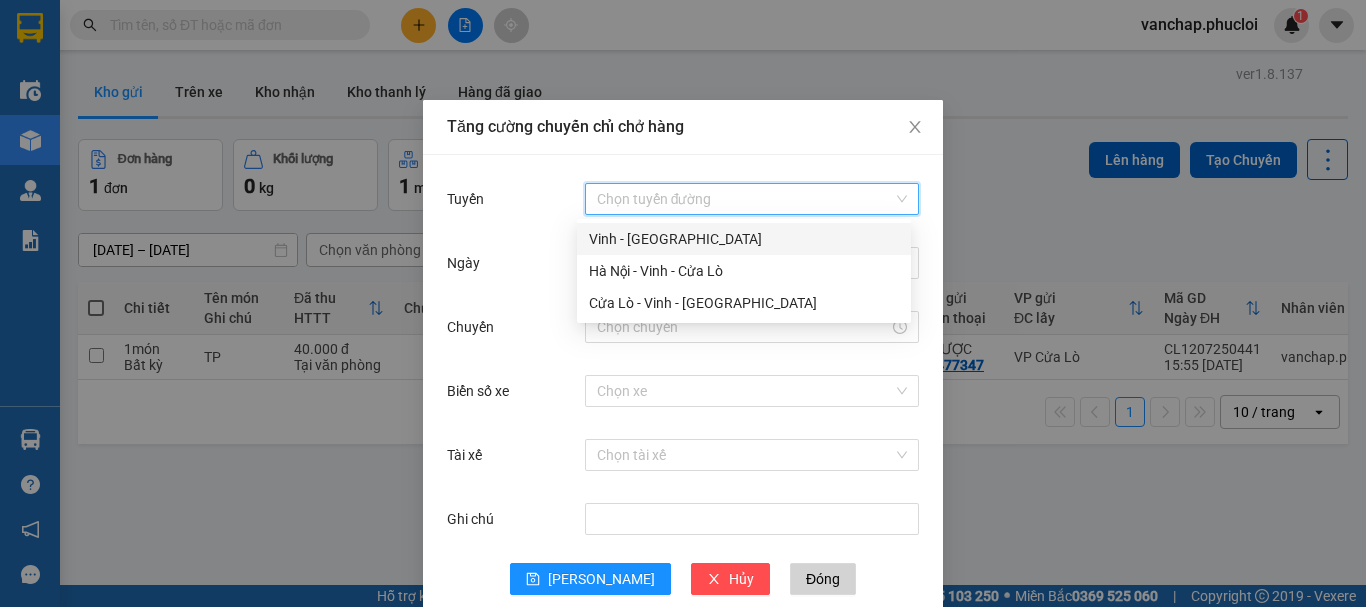 click on "Tuyến" at bounding box center [745, 199] 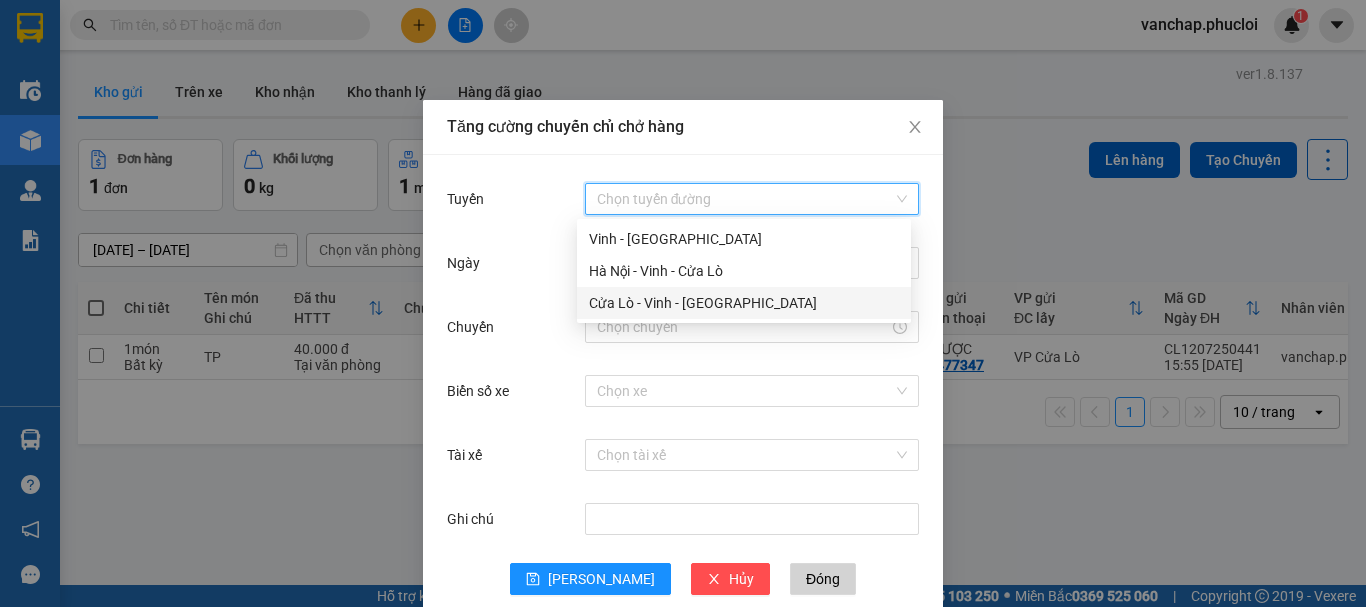 click on "Cửa Lò - Vinh - [GEOGRAPHIC_DATA]" at bounding box center [744, 303] 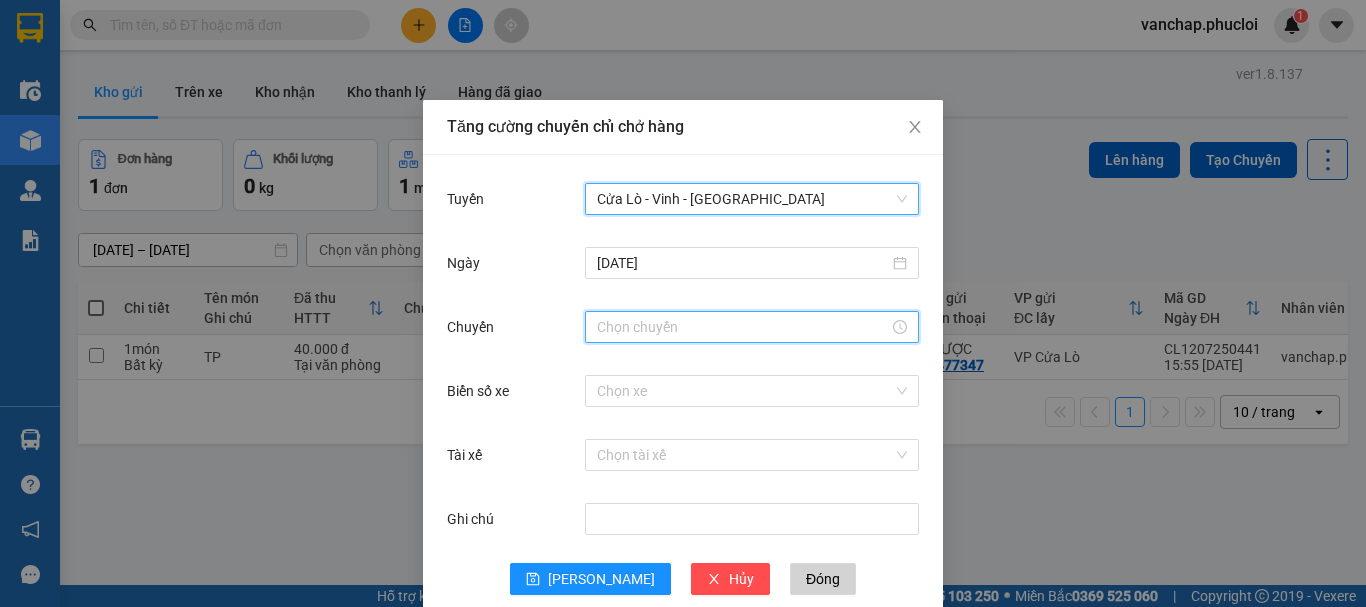 click on "Chuyến" at bounding box center [743, 327] 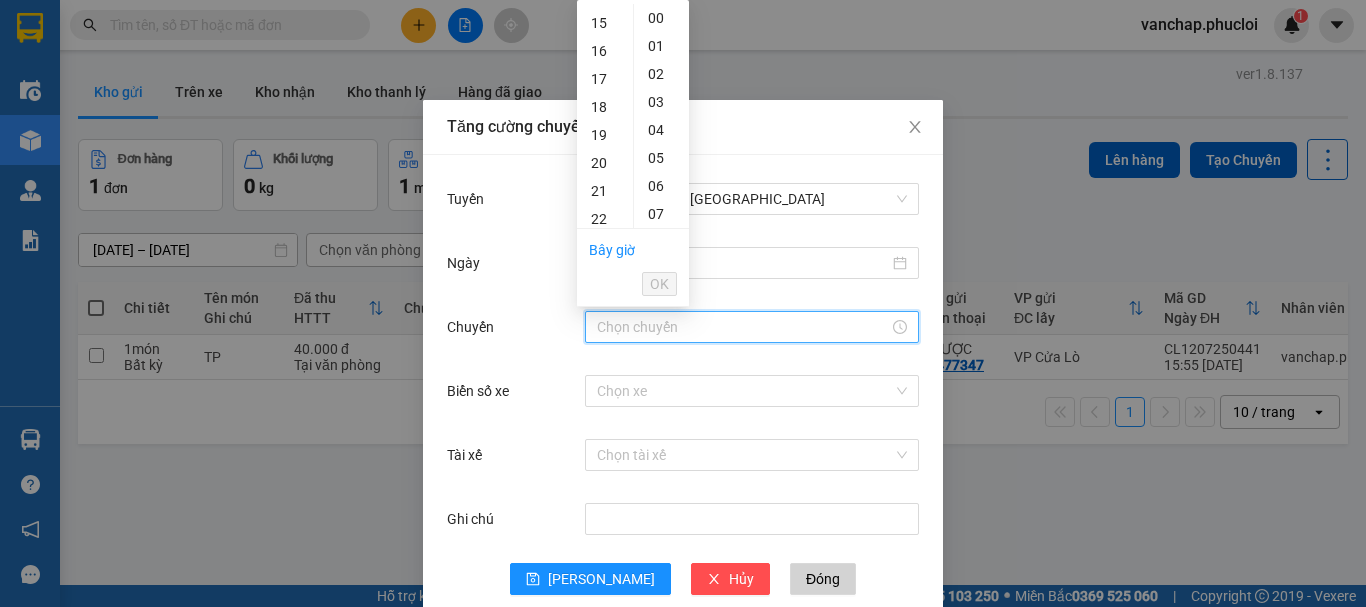 scroll, scrollTop: 495, scrollLeft: 0, axis: vertical 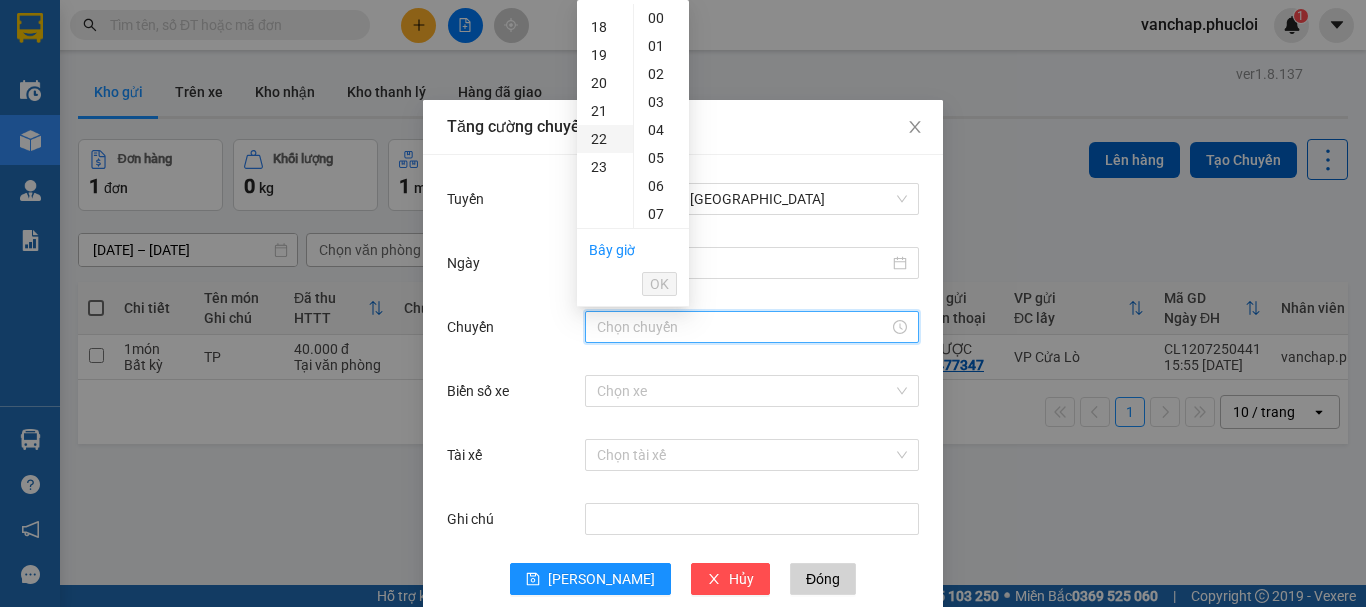 click on "22" at bounding box center [605, 139] 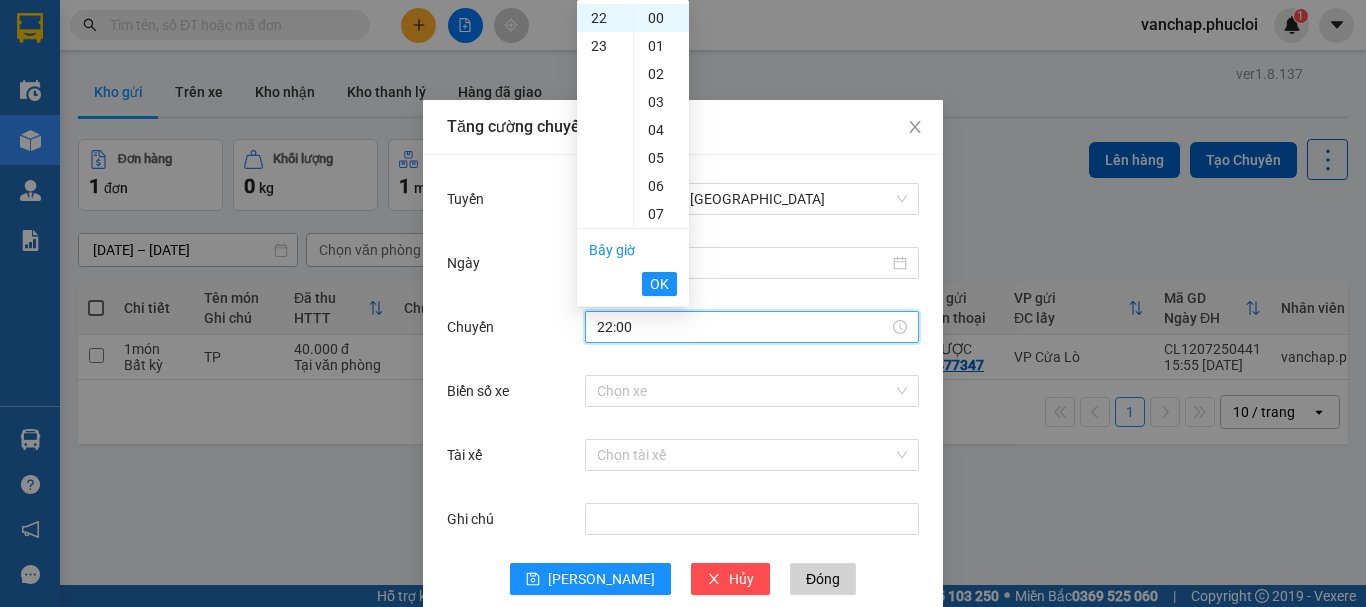 scroll, scrollTop: 616, scrollLeft: 0, axis: vertical 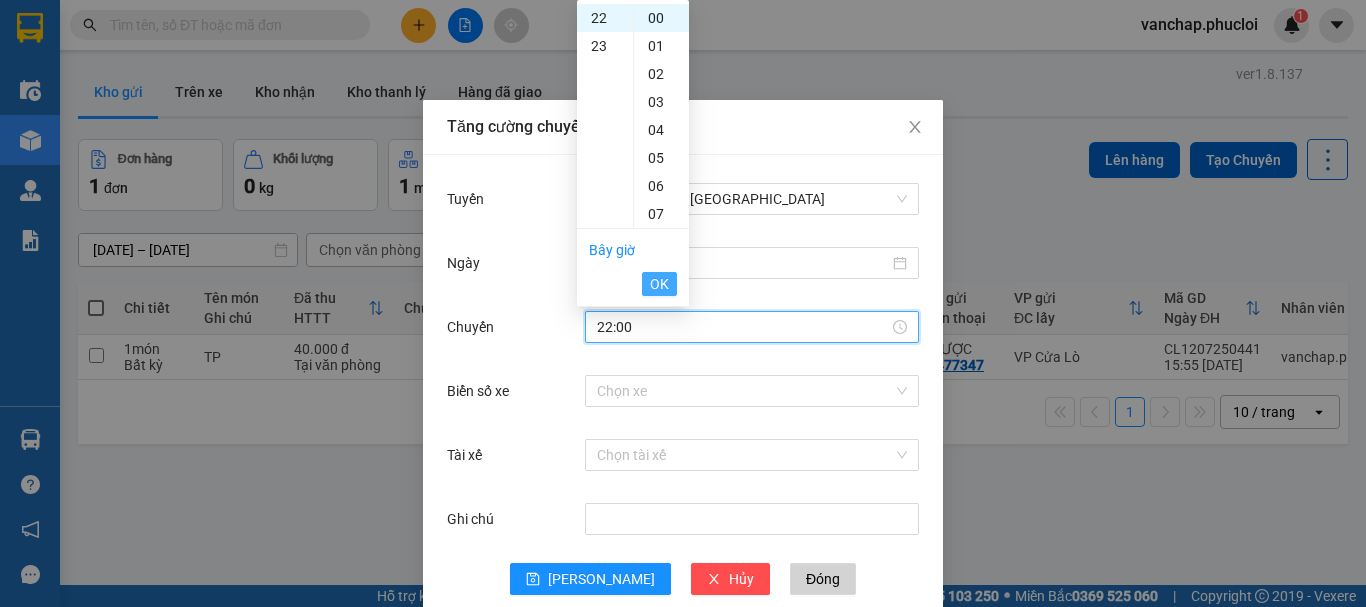 click on "OK" at bounding box center (659, 284) 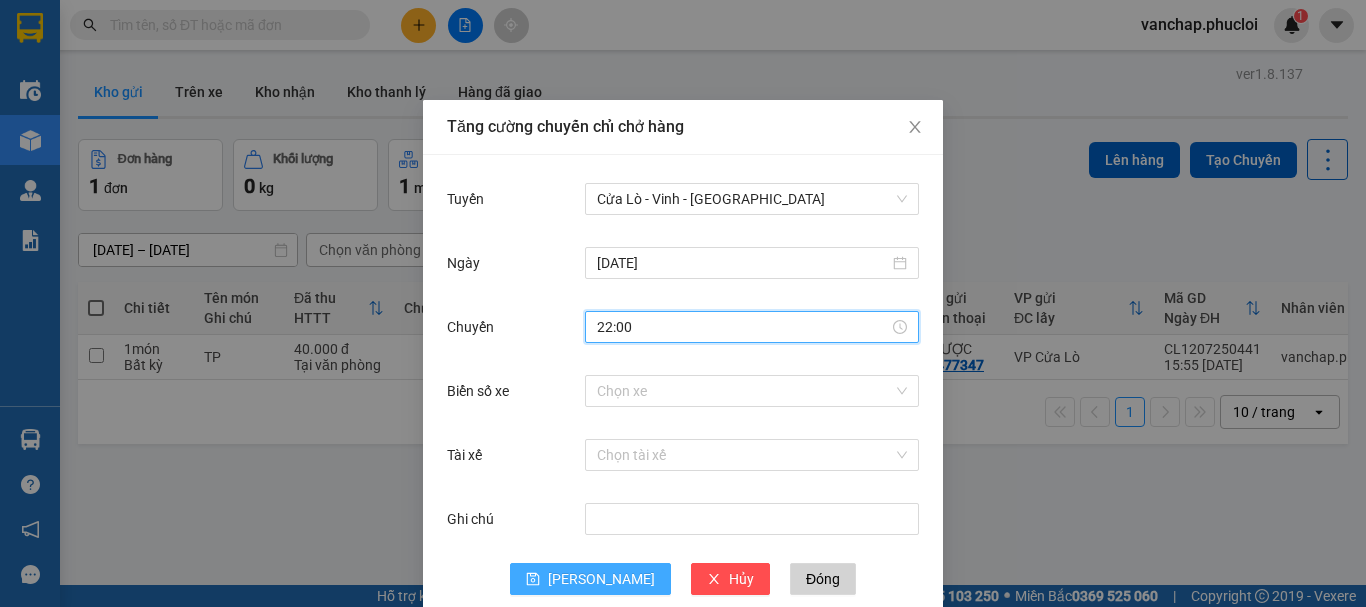 click on "[PERSON_NAME]" at bounding box center [590, 579] 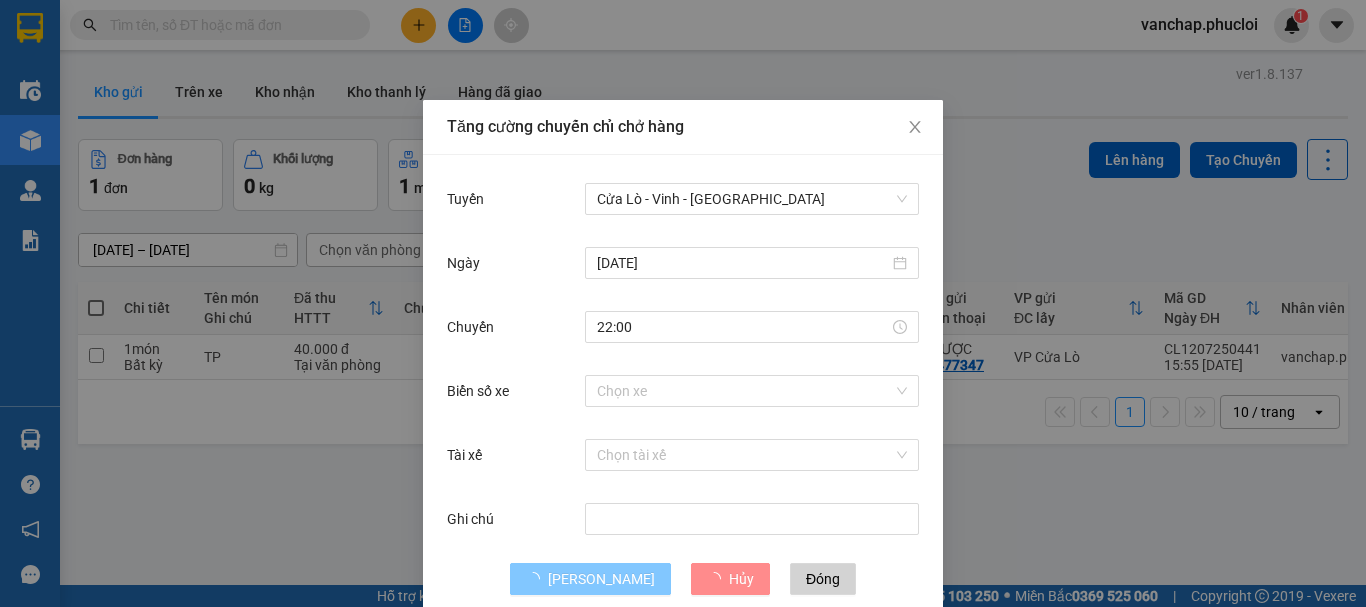 type 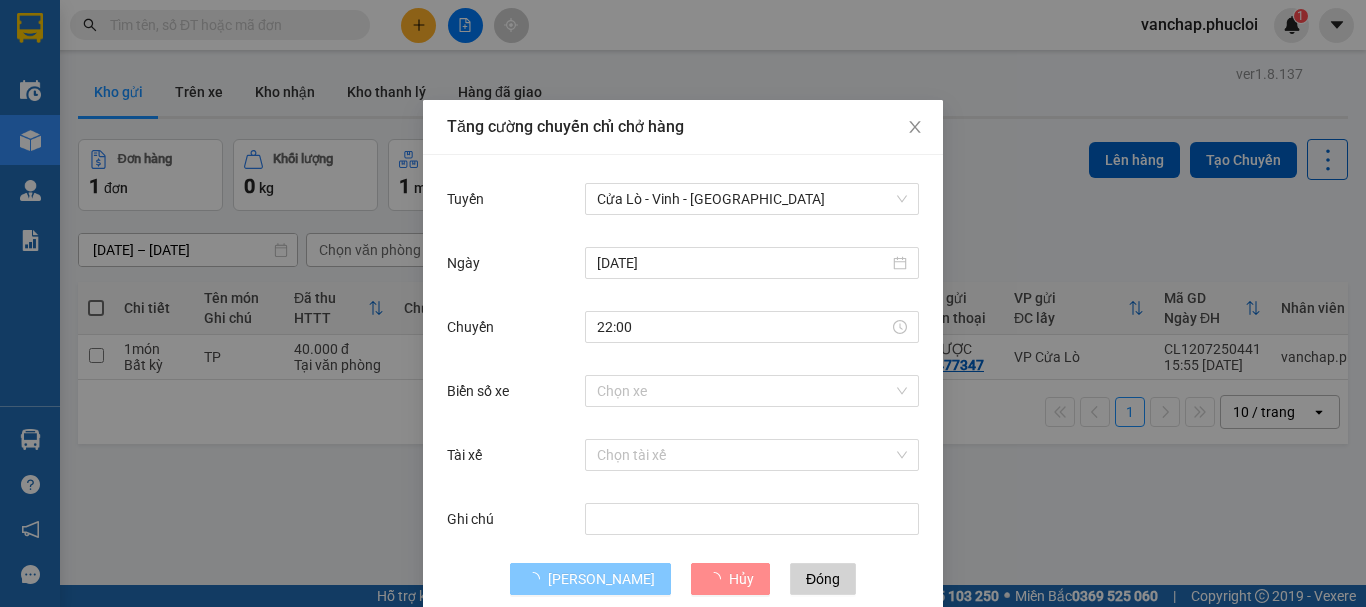 type 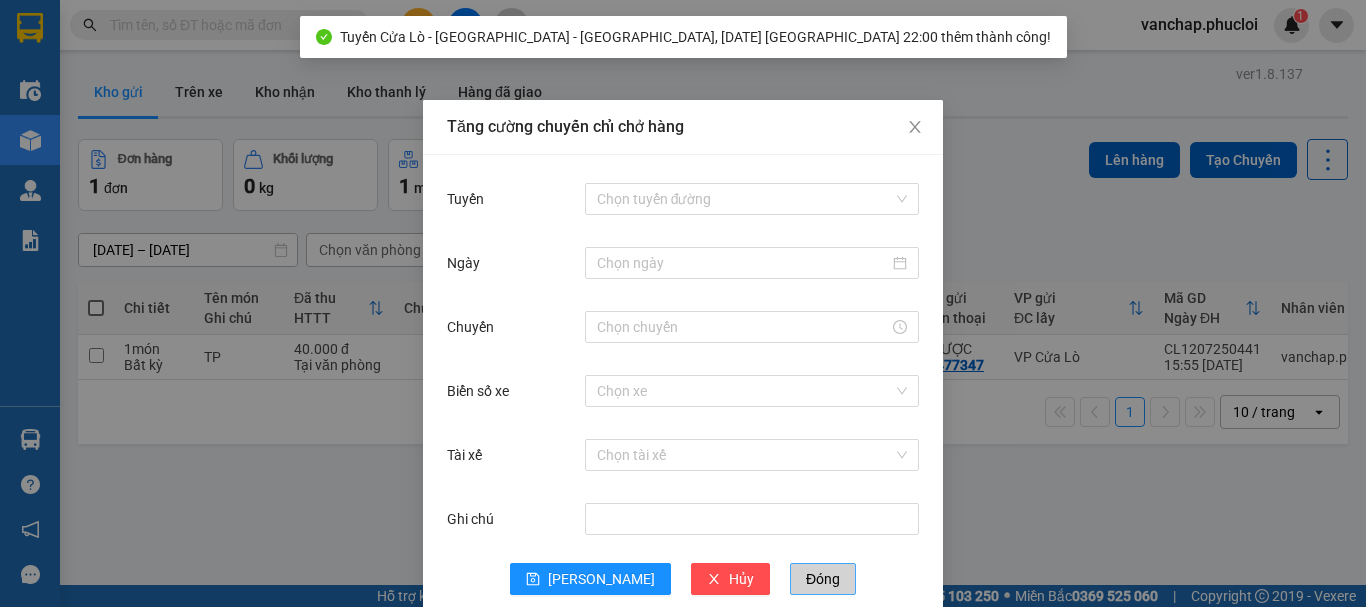click on "Đóng" at bounding box center [823, 579] 